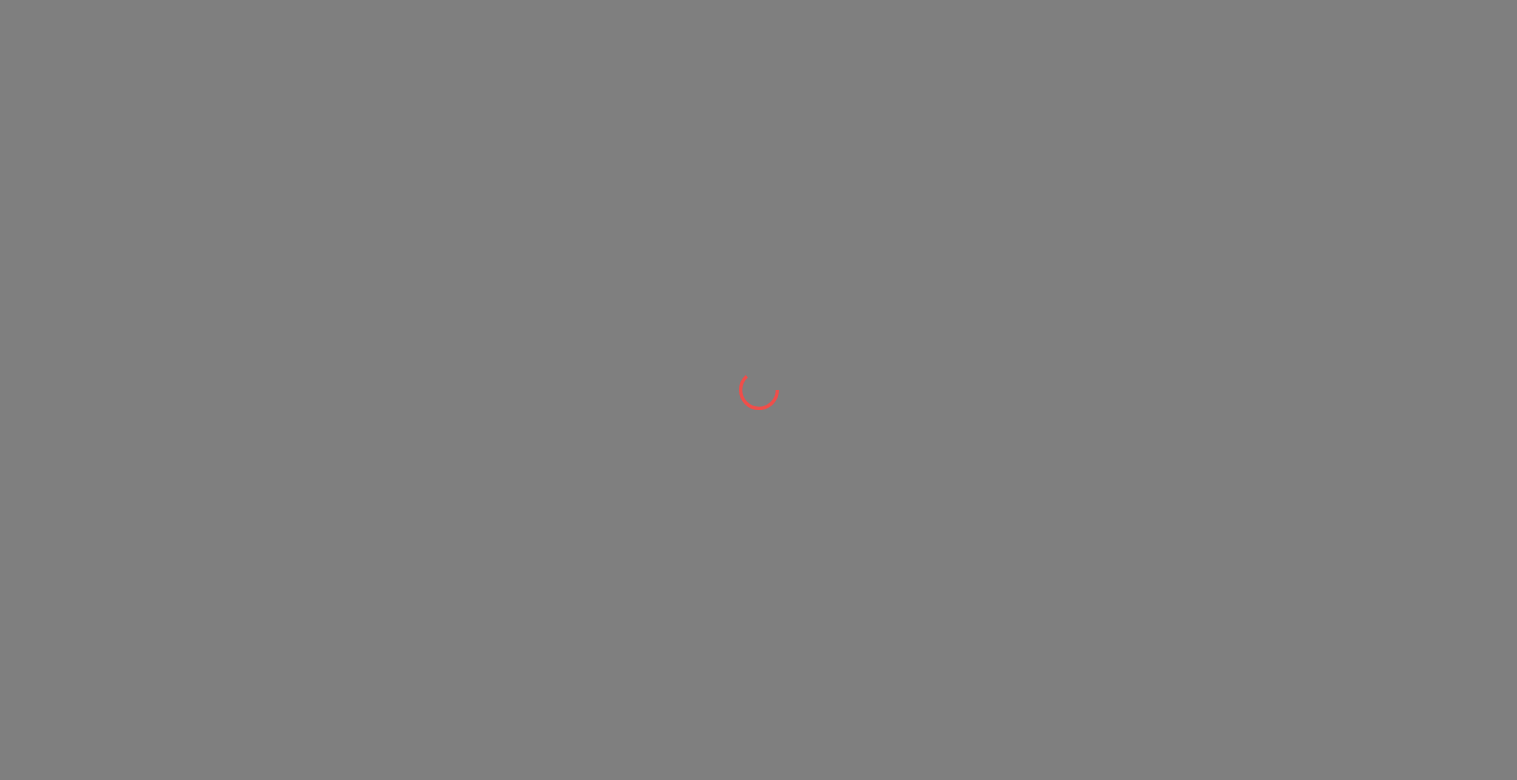 scroll, scrollTop: 0, scrollLeft: 0, axis: both 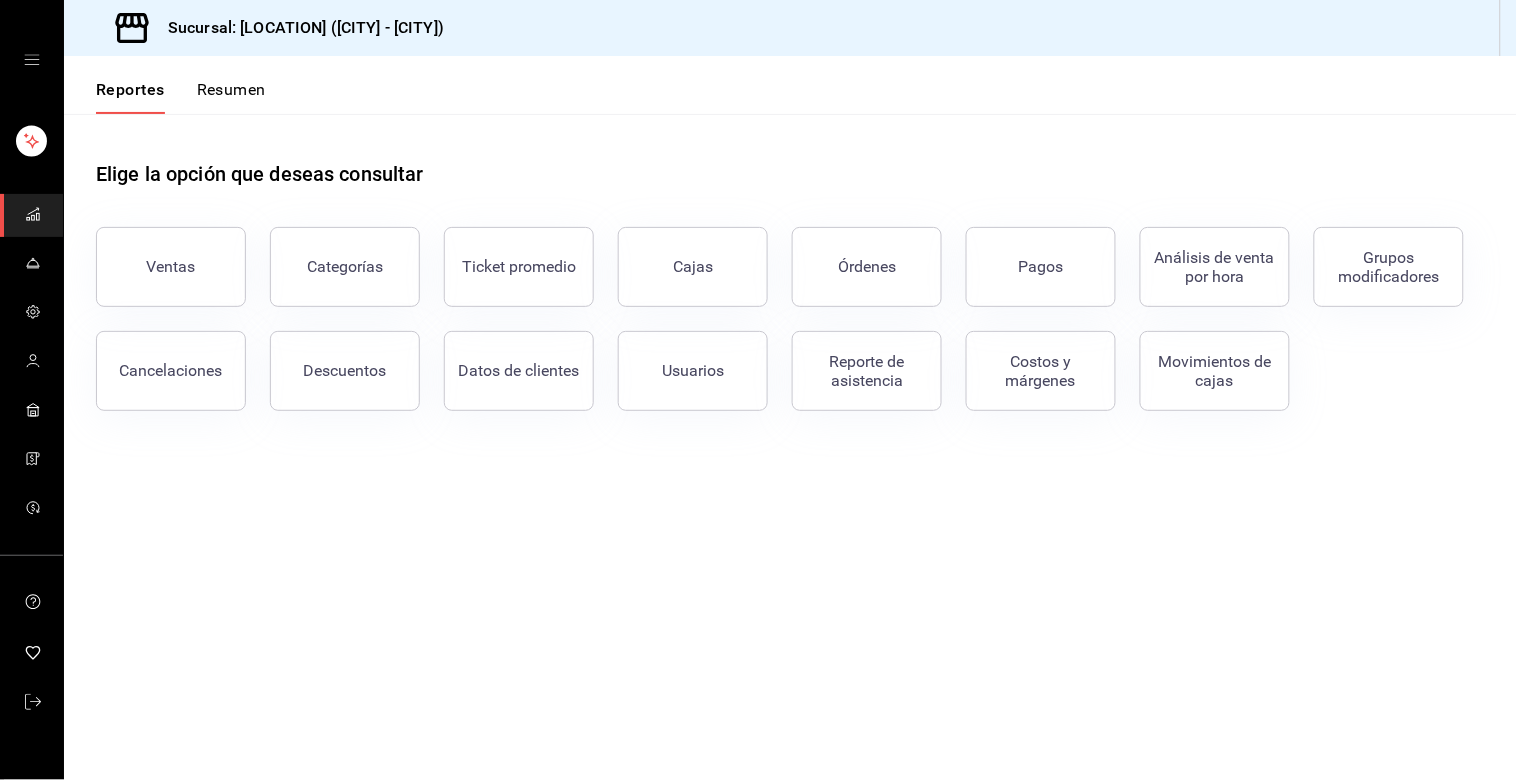 click on "Ventas" at bounding box center (171, 267) 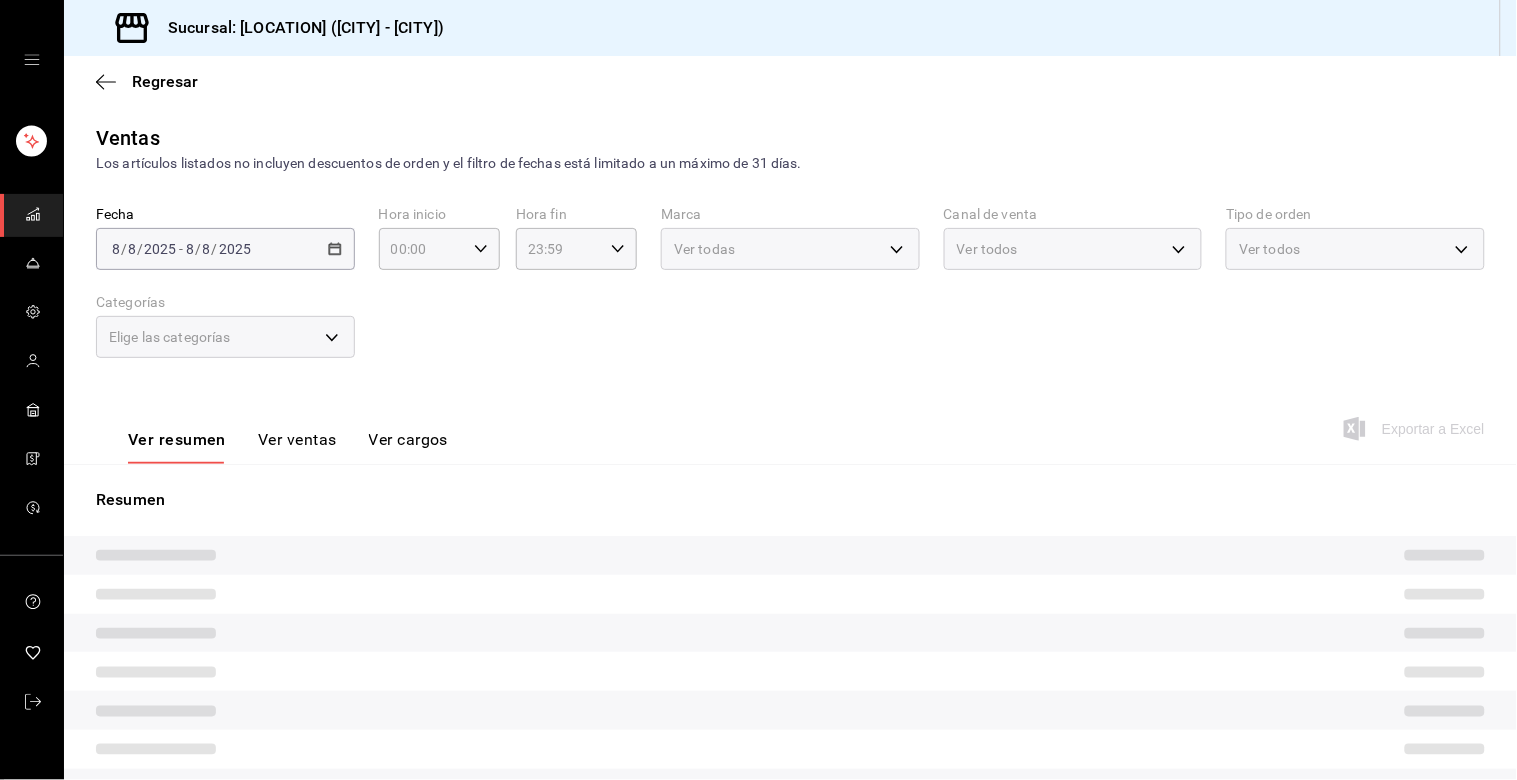 type on "23:00" 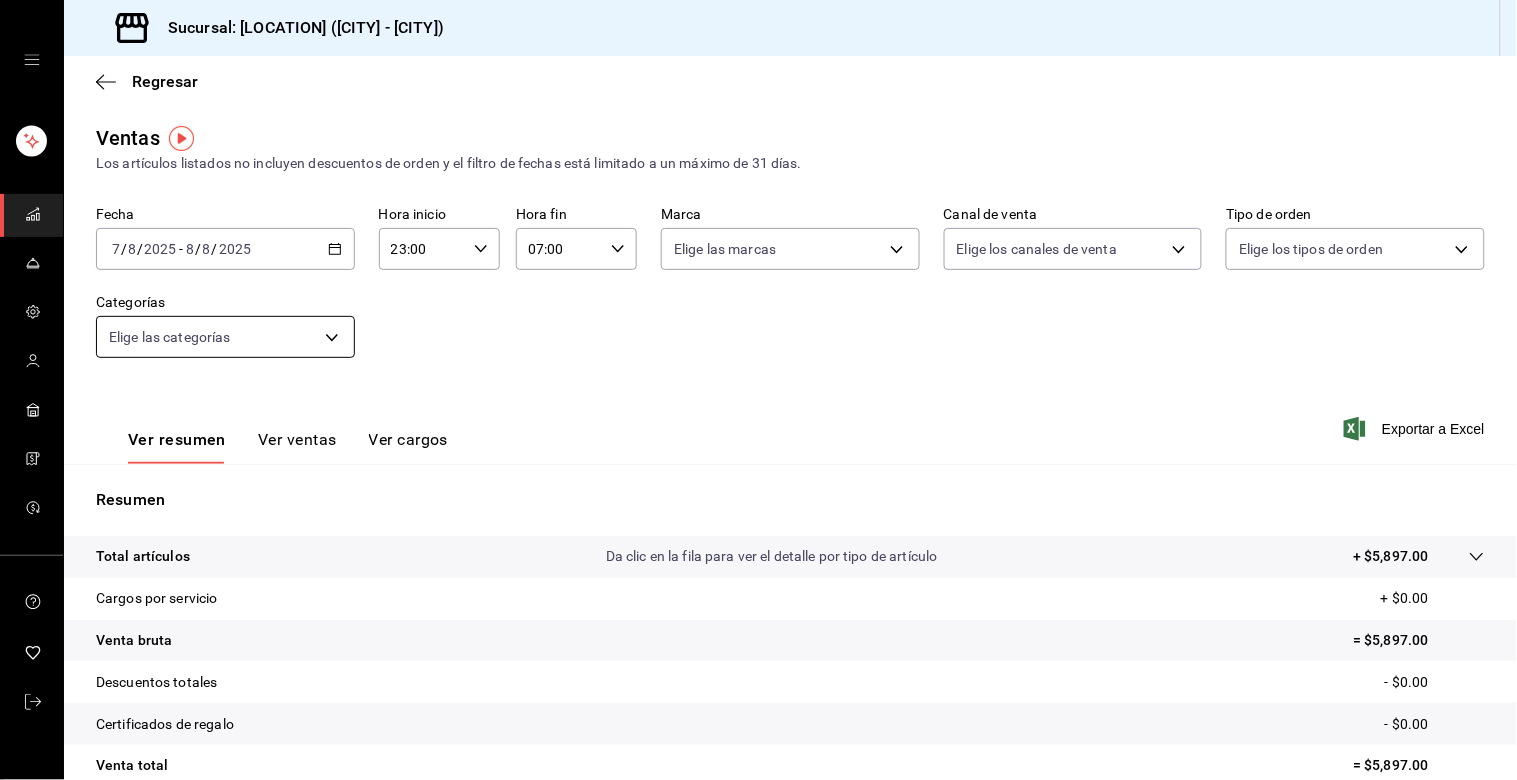 click on "Sucursal: [LOCATION] ([CITY] - [CITY]) Regresar Ventas Los artículos listados no incluyen descuentos de orden y el filtro de fechas está limitado a un máximo de 31 días. Fecha [DATE] [DATE] / [DATE] [DATE] - [DATE] [DATE] / [DATE] [DATE] Hora inicio [TIME] Hora inicio Hora fin [TIME] Hora fin Marca Elige las marcas Canal de venta Elige los canales de venta Tipo de orden Elige los tipos de orden Categorías Elige las categorías Ver resumen Ver ventas Ver cargos Exportar a Excel Resumen Total artículos Da clic en la fila para ver el detalle por tipo de artículo + $[PRICE] Cargos por servicio + $[PRICE] Venta bruta = $[PRICE] Descuentos totales - $[PRICE] Certificados de regalo - $[PRICE] Venta total = $[PRICE] Impuestos - $[PRICE] Venta neta = $[PRICE] GANA 1 MES GRATIS EN TU SUSCRIPCIÓN AQUÍ Ver video tutorial Ir a video Visitar centro de ayuda ([PHONE]) [EMAIL] Visitar centro de ayuda ([PHONE]) [EMAIL]" at bounding box center [758, 390] 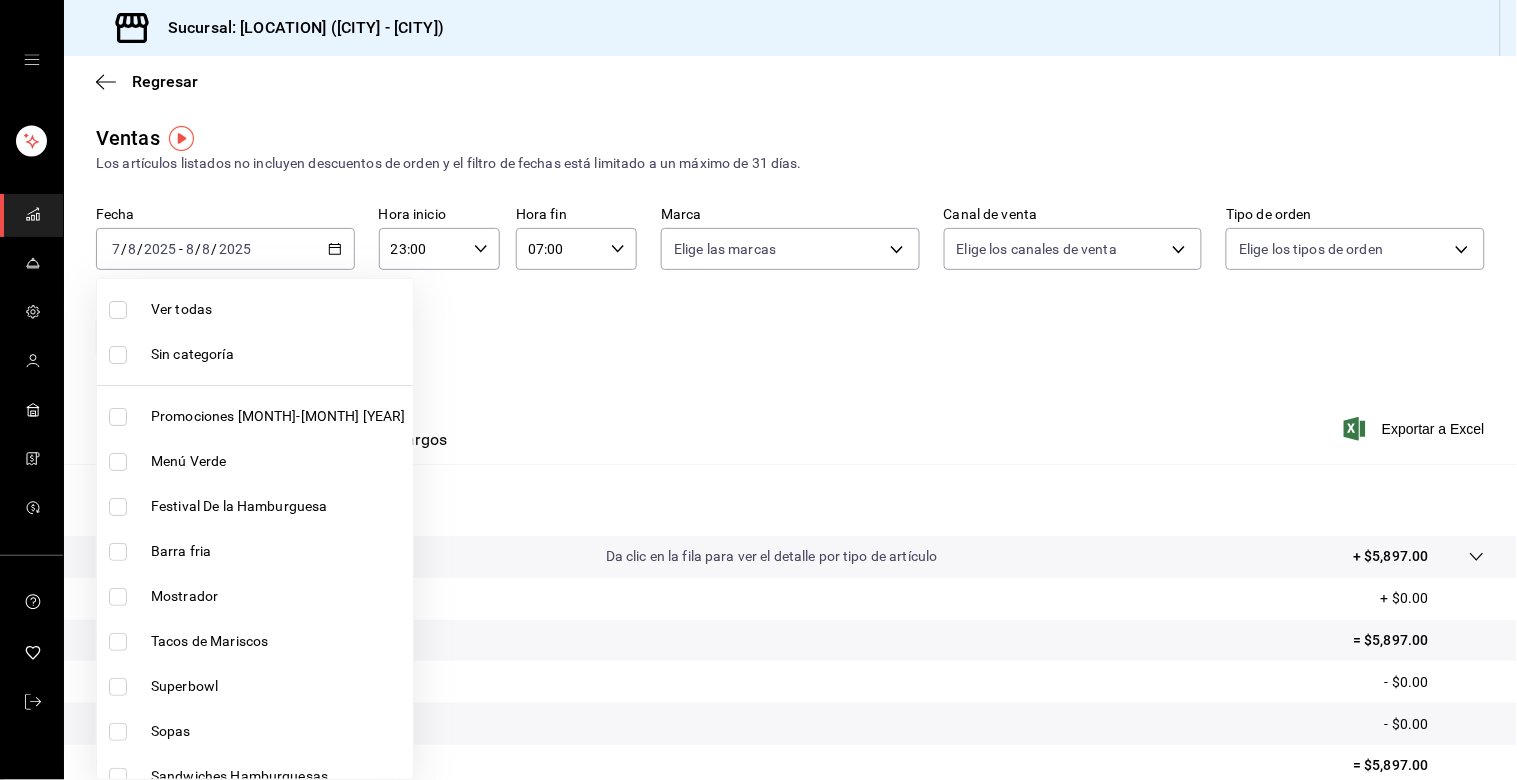 click on "Mostrador" at bounding box center [255, 596] 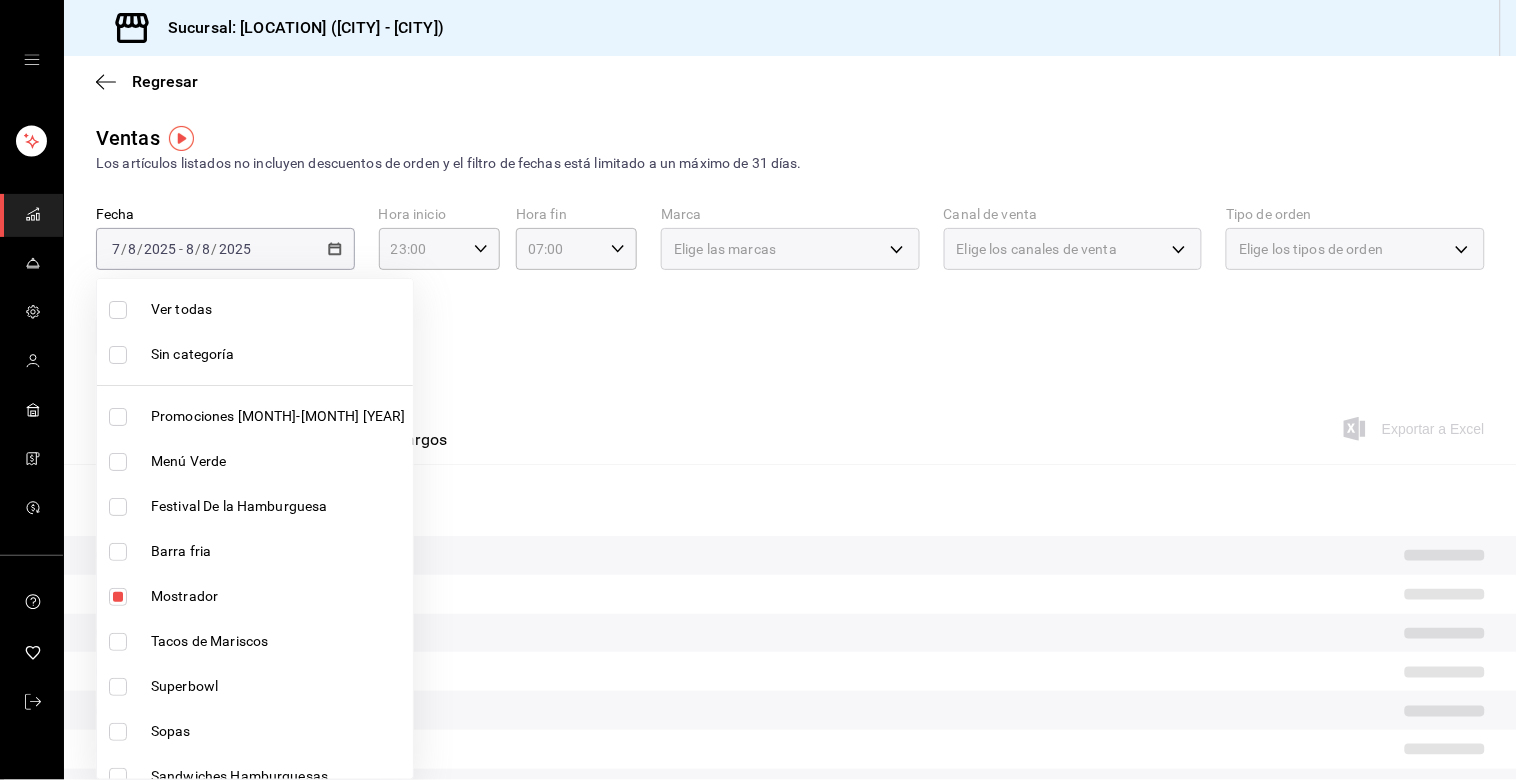 click at bounding box center [758, 390] 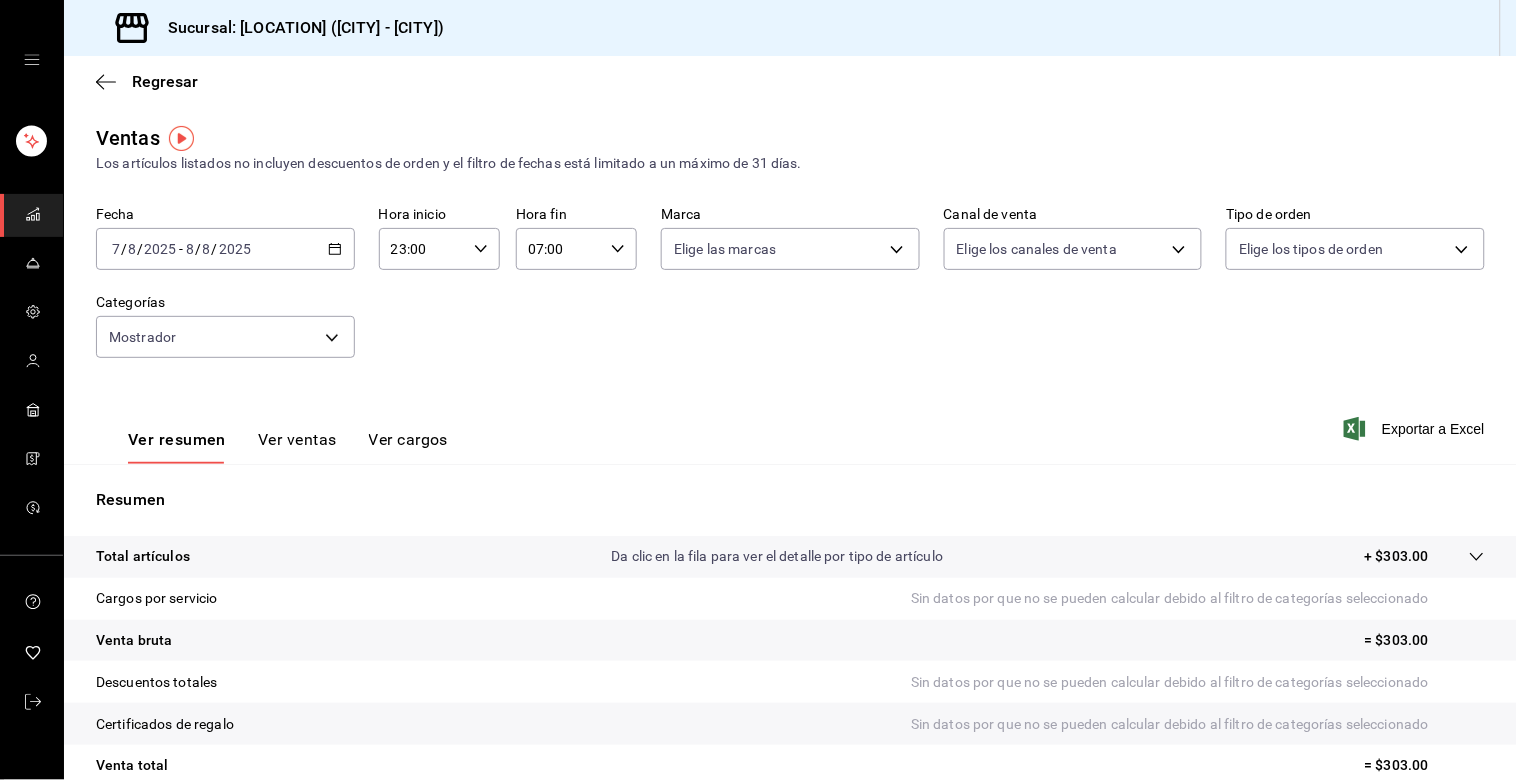 click 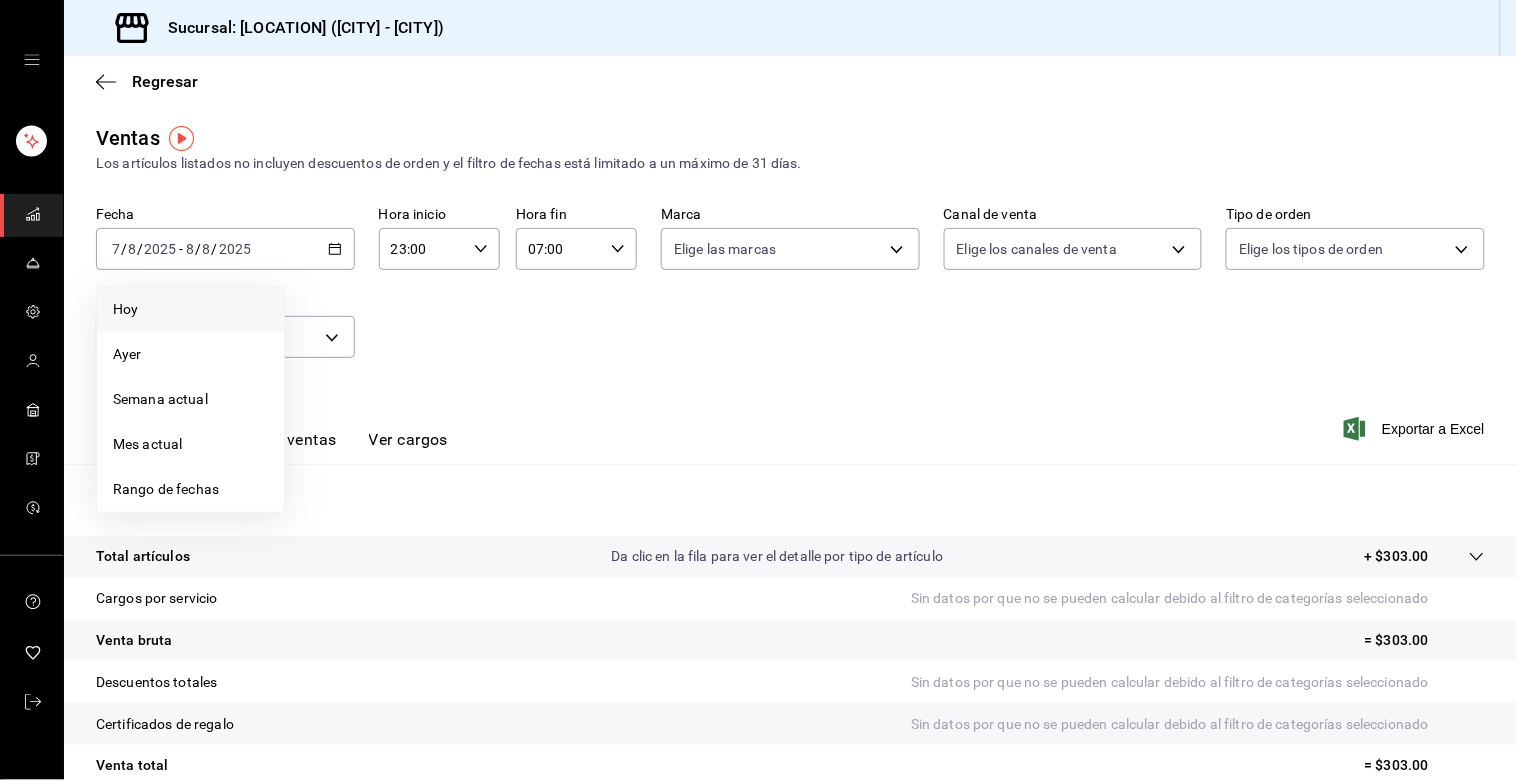 click on "Hoy" at bounding box center [190, 309] 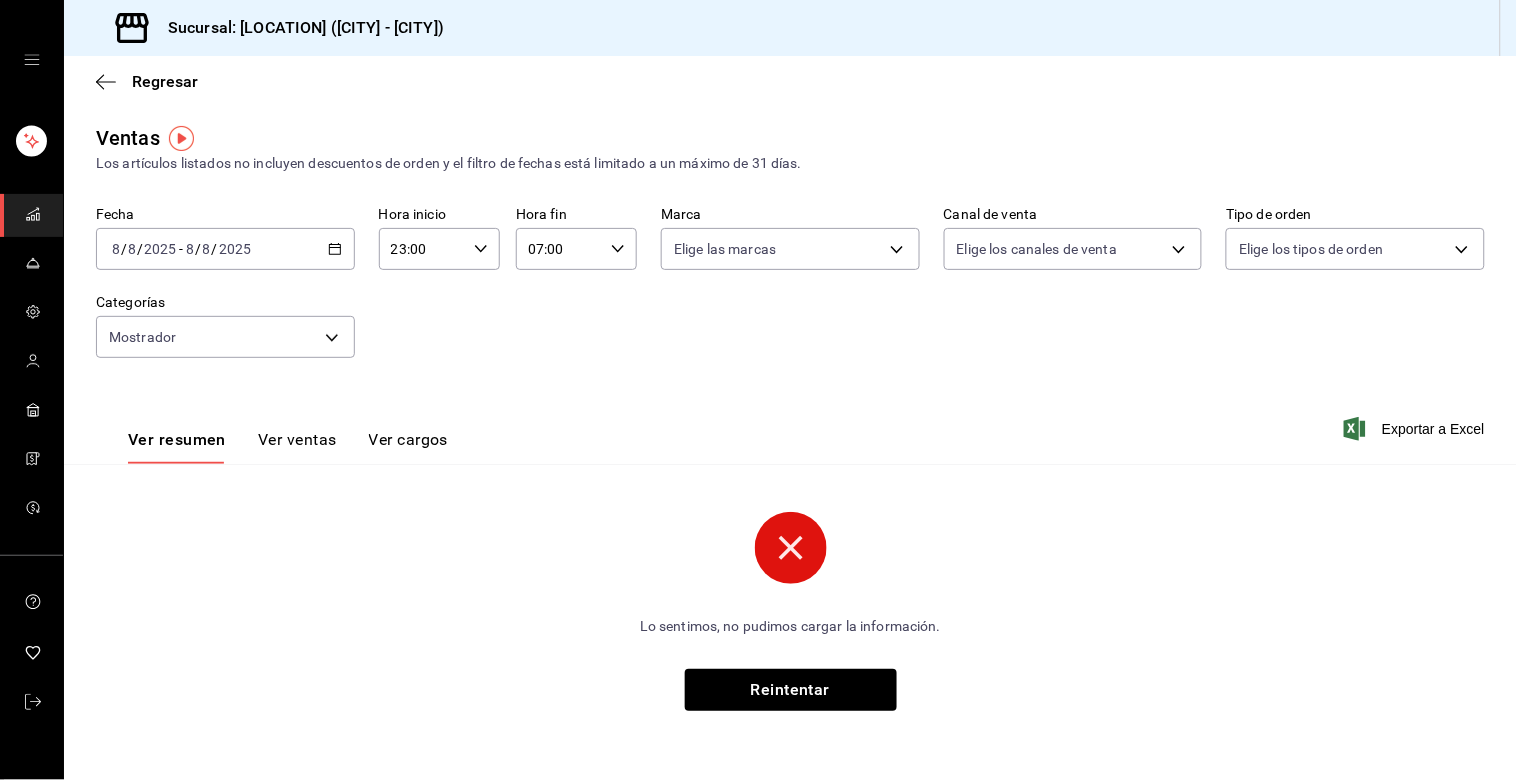 click 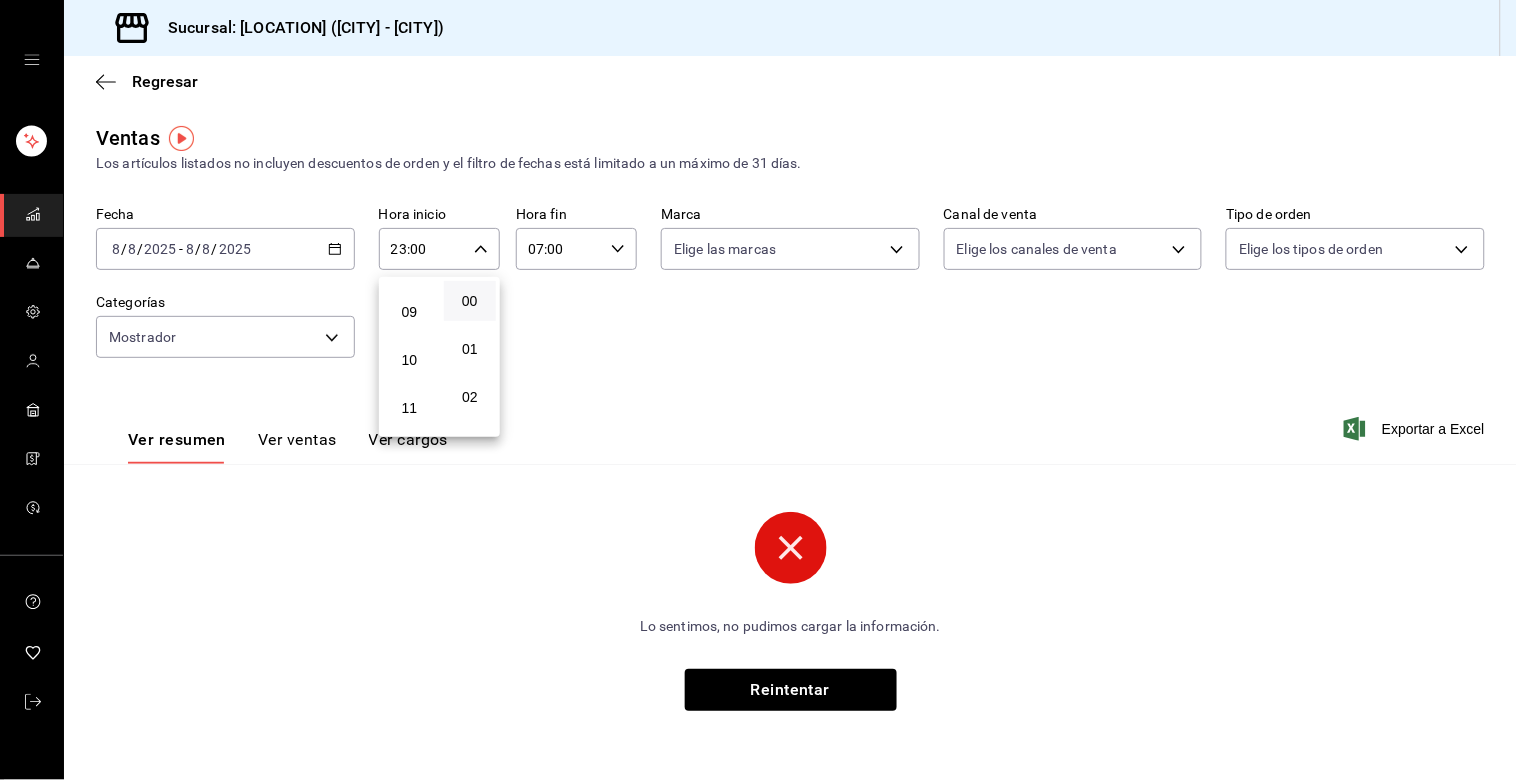 scroll, scrollTop: 314, scrollLeft: 0, axis: vertical 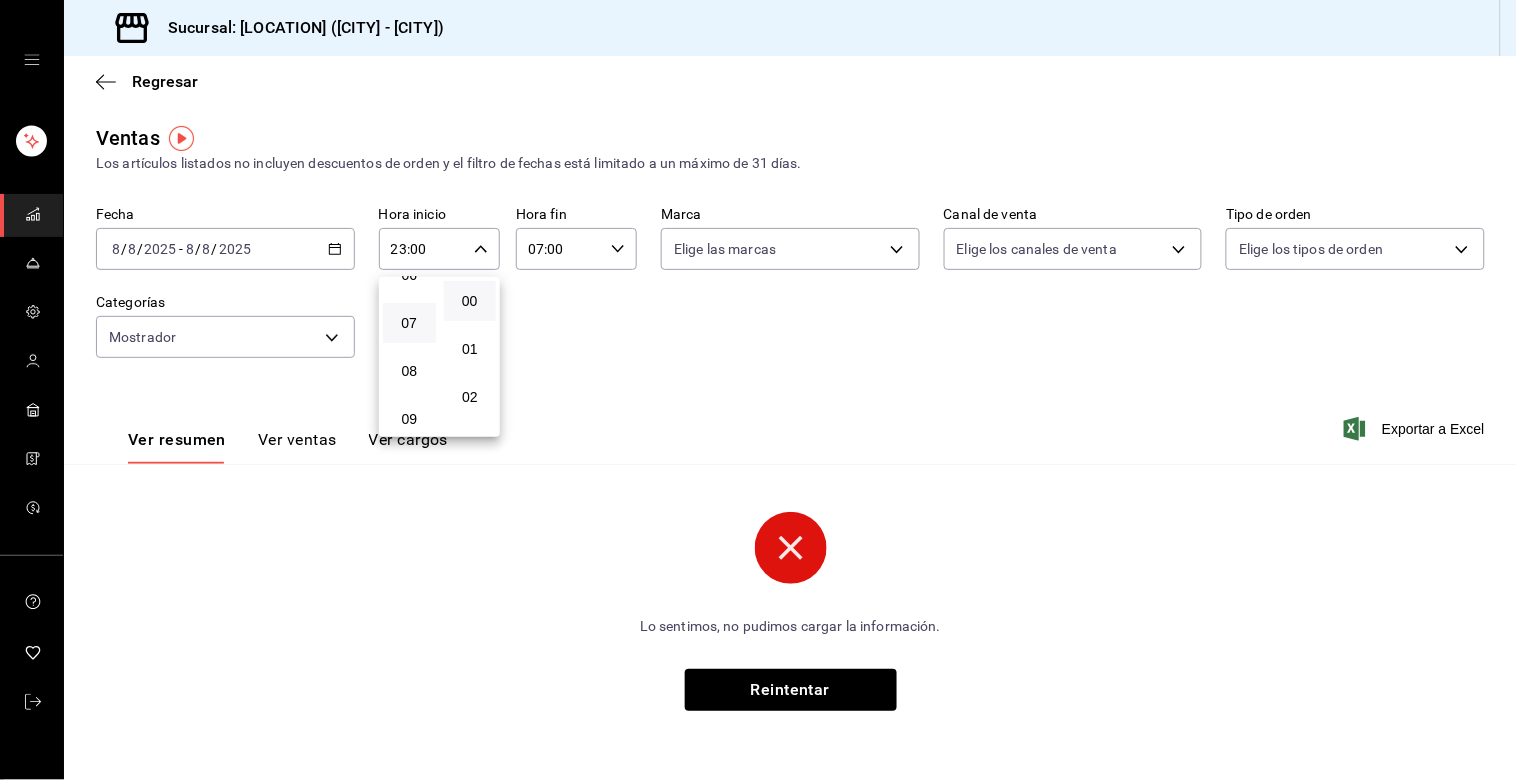 click on "07" at bounding box center (409, 323) 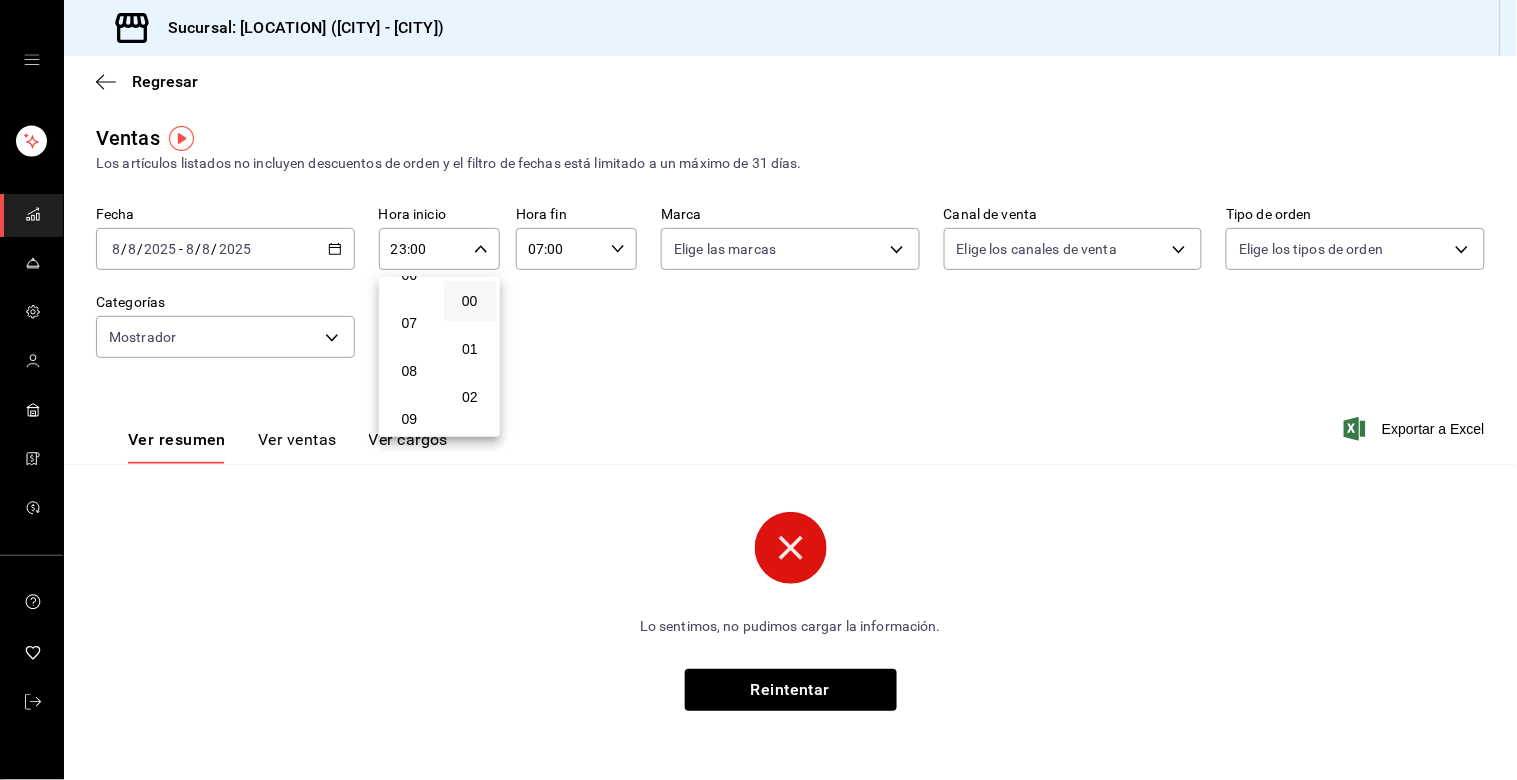 type on "07:00" 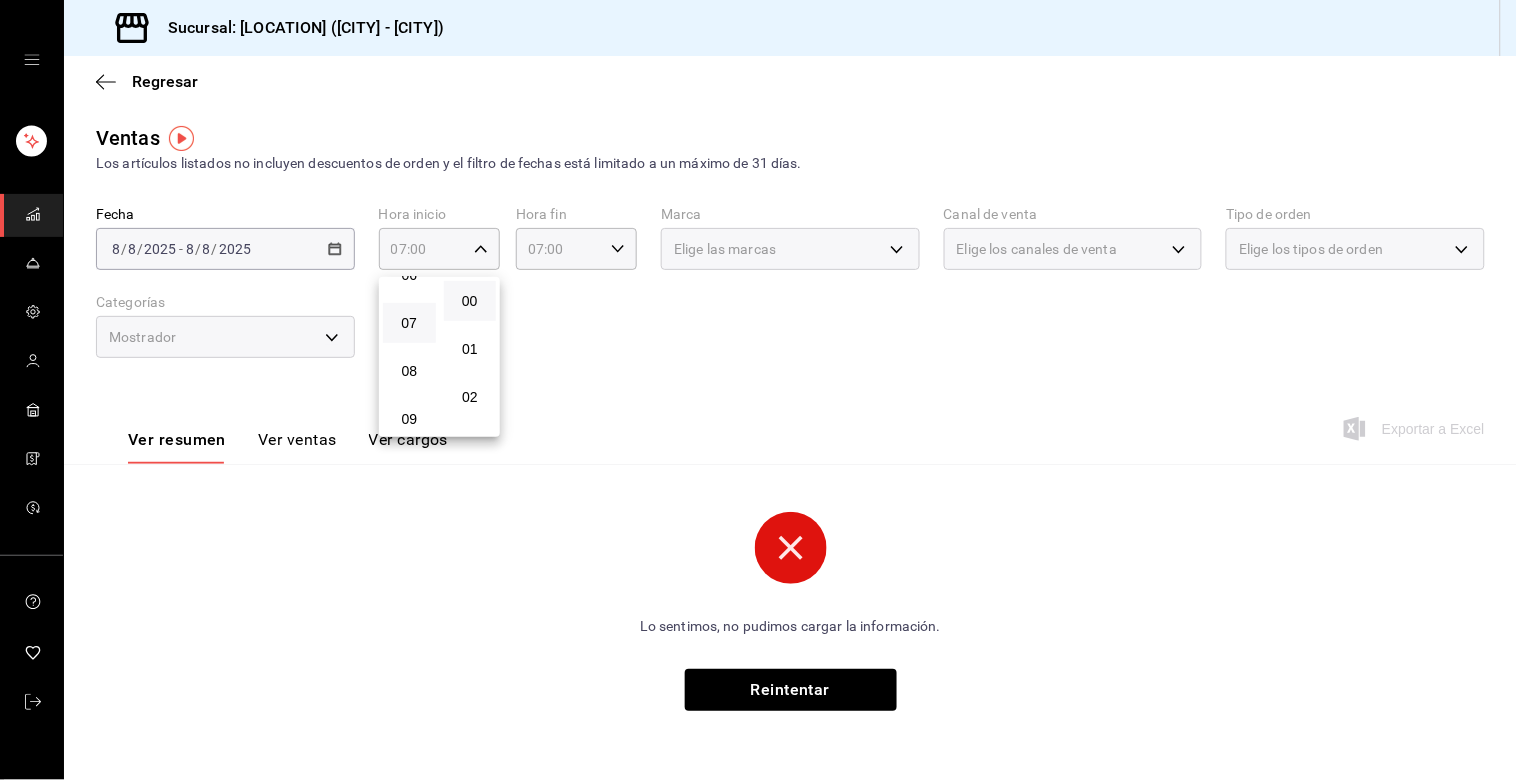 click at bounding box center (758, 390) 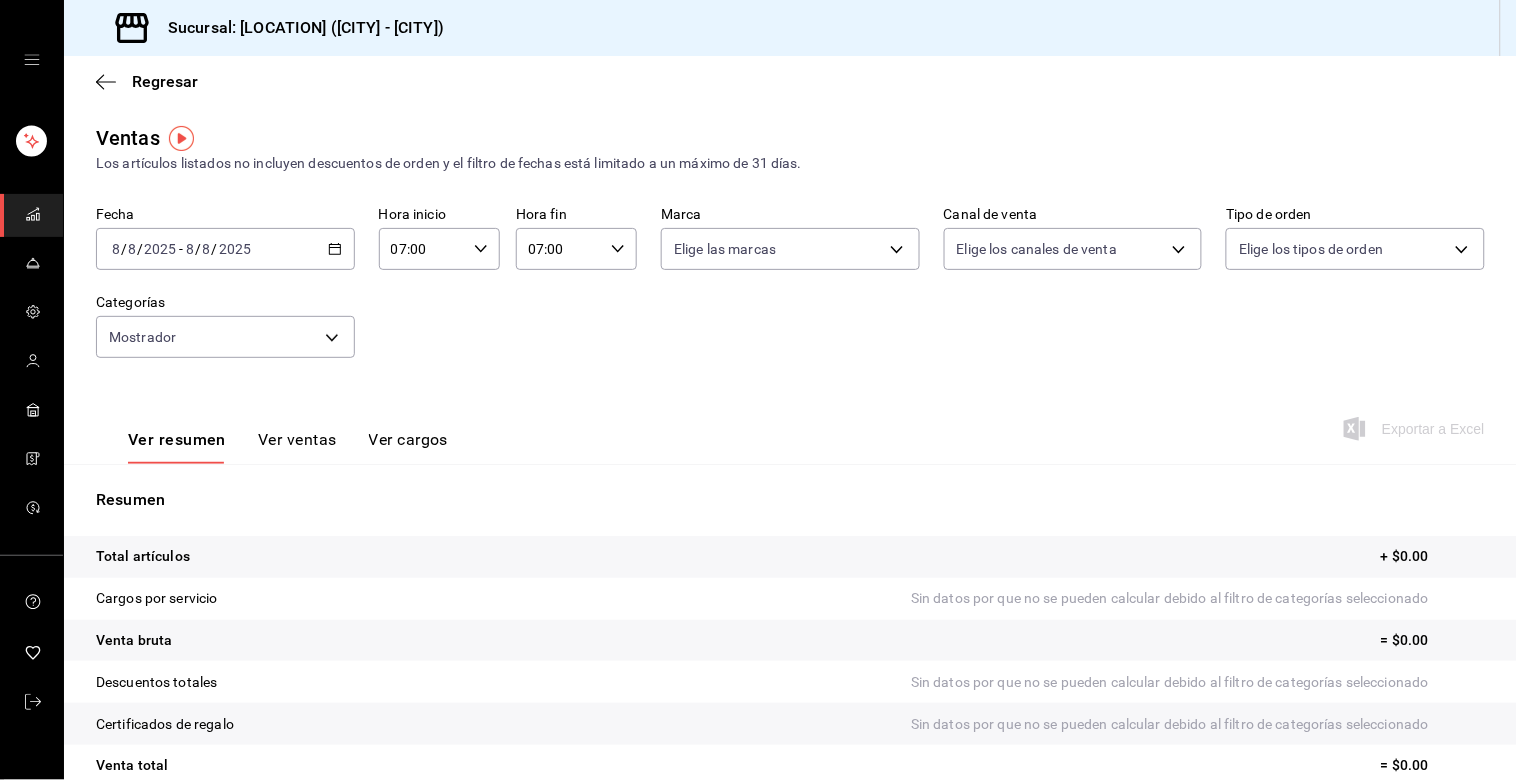 click on "Hora fin" at bounding box center [576, 215] 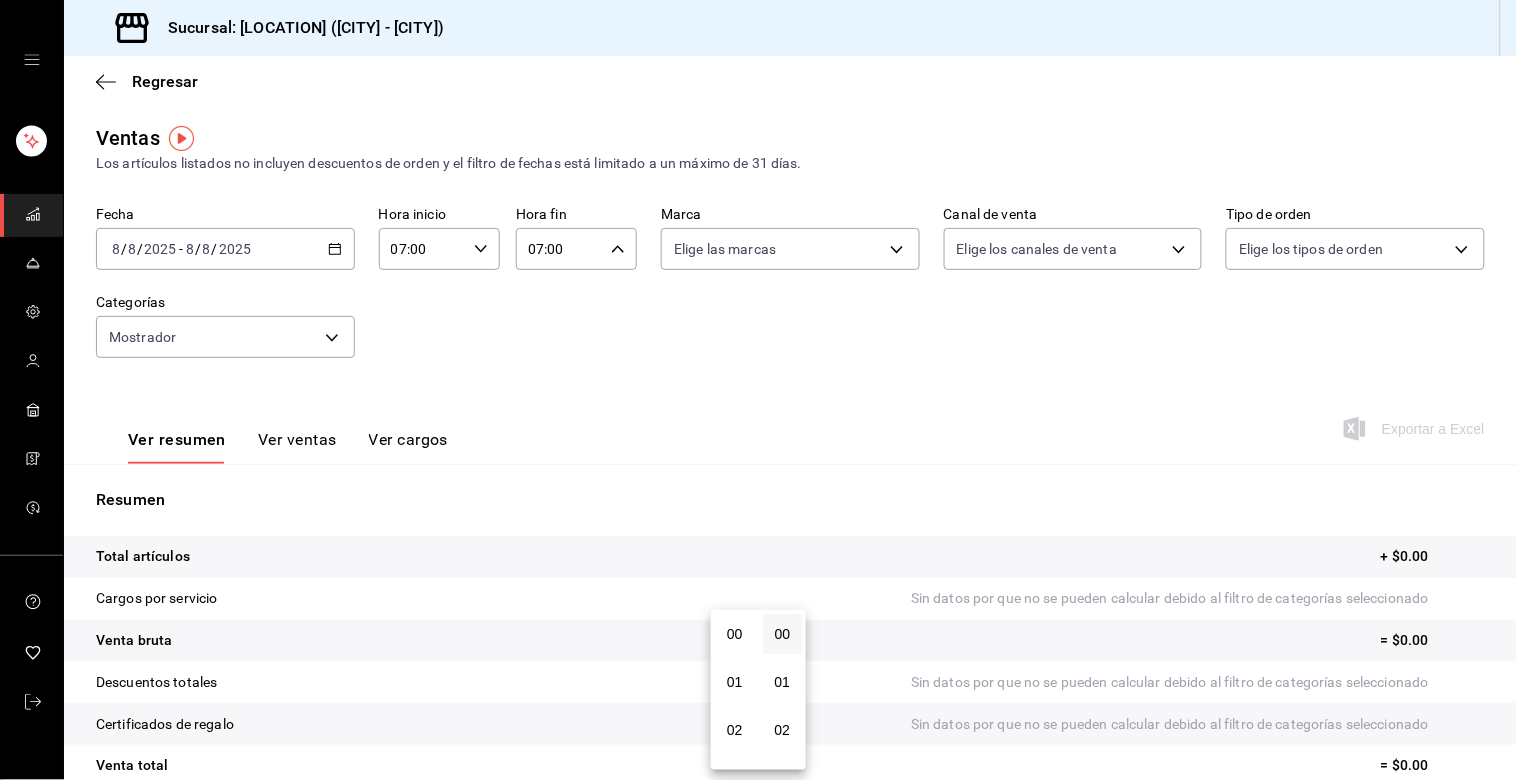 scroll, scrollTop: 332, scrollLeft: 0, axis: vertical 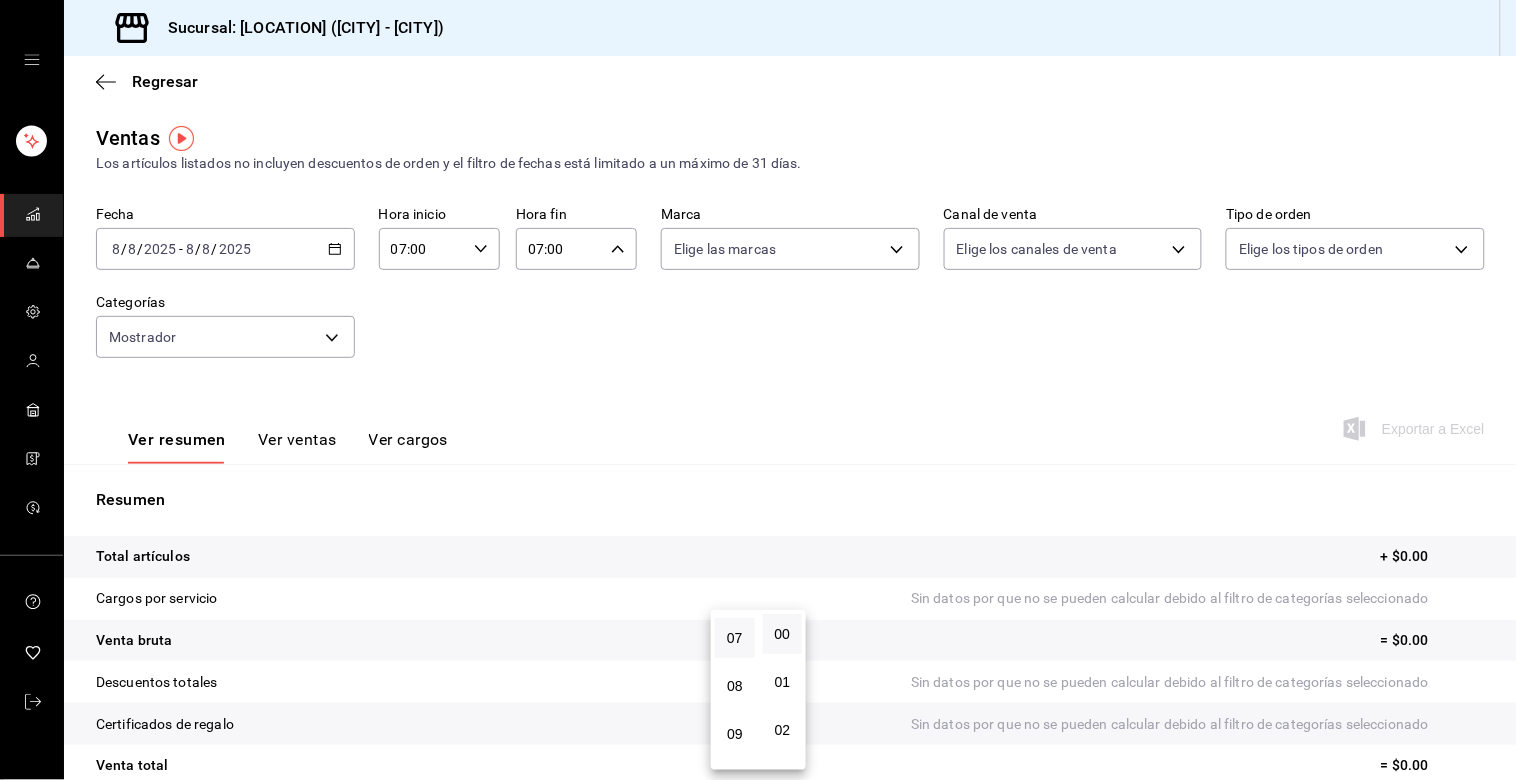 click at bounding box center (758, 390) 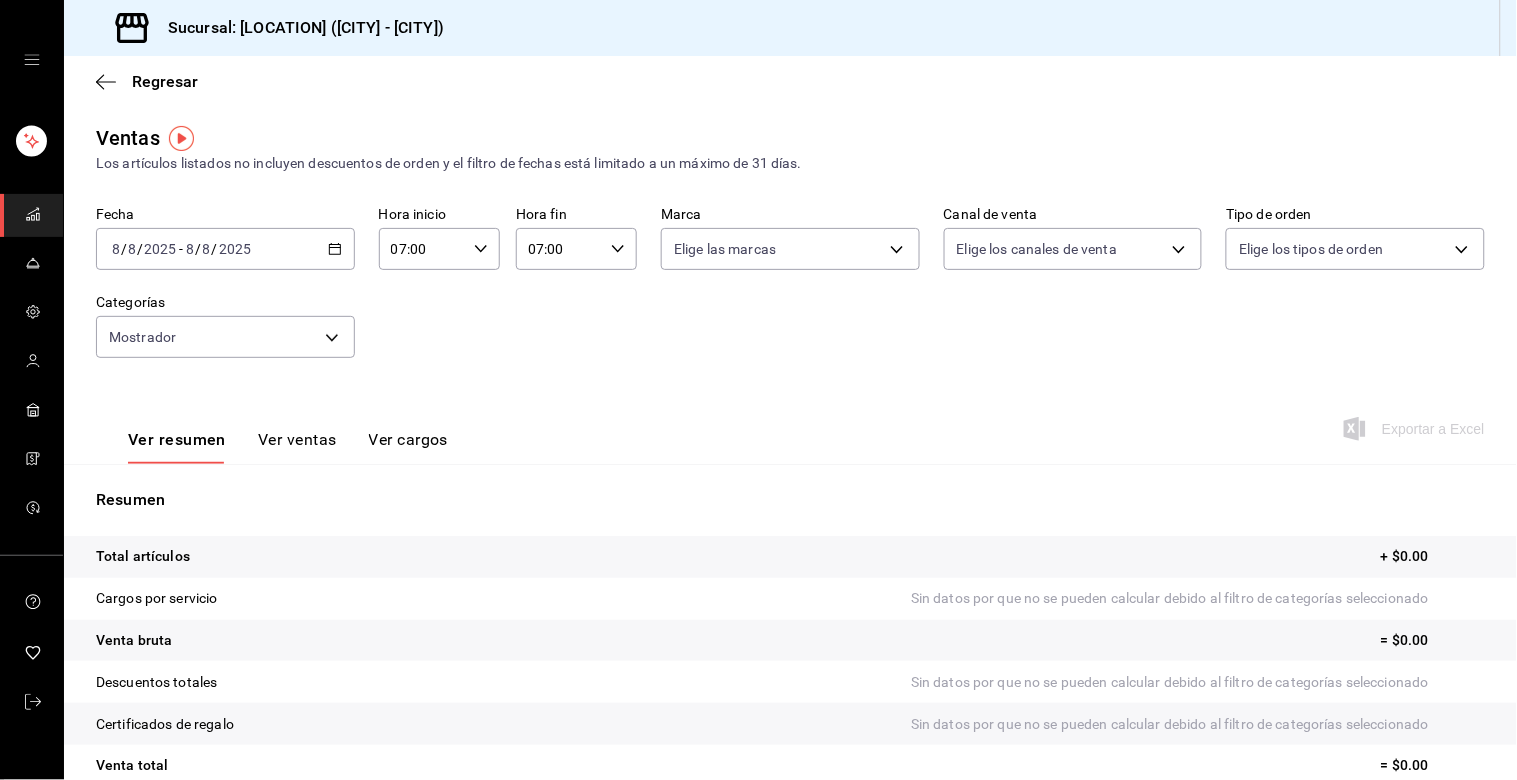 click on "[TIME] Hora fin" at bounding box center (576, 249) 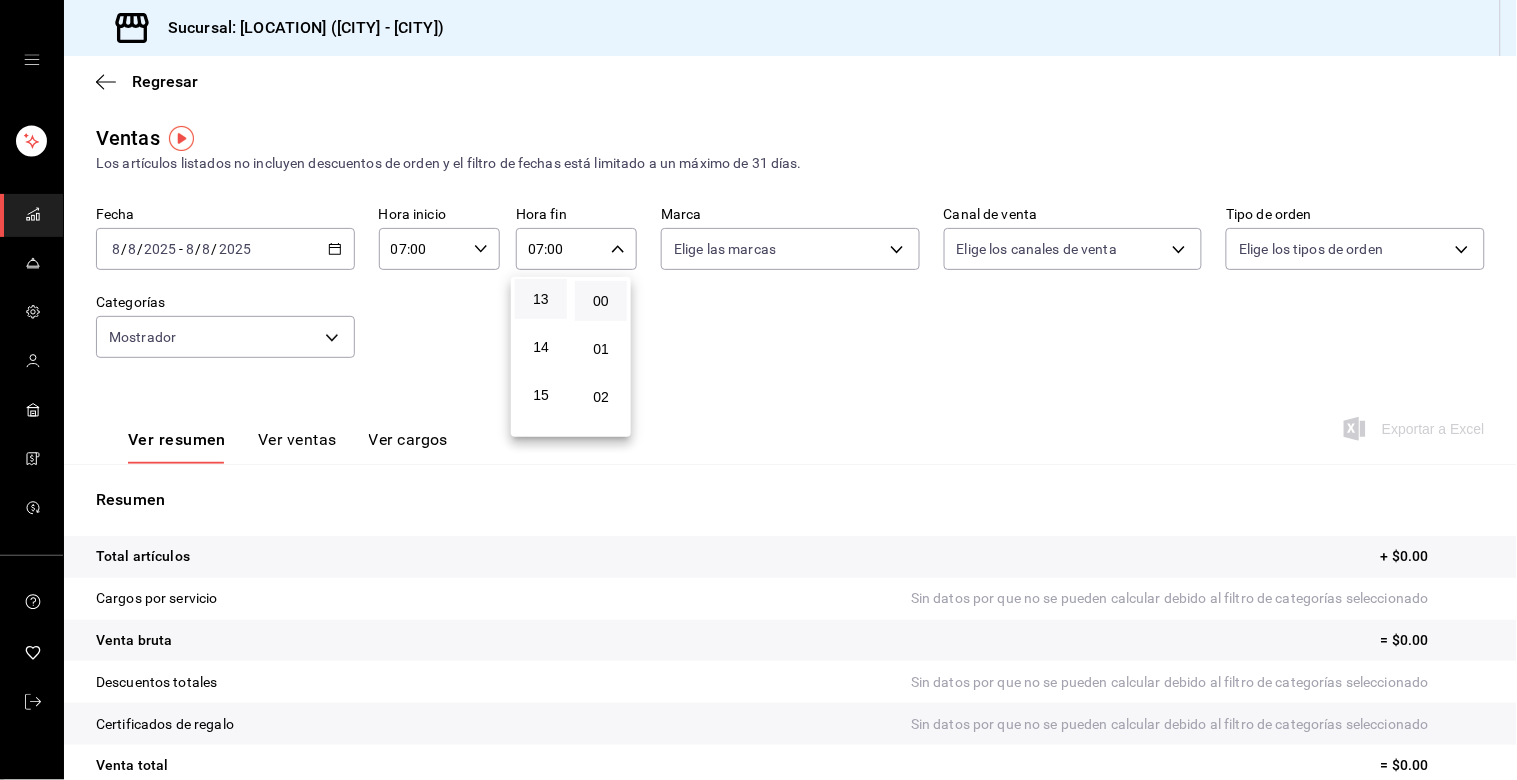 scroll, scrollTop: 665, scrollLeft: 0, axis: vertical 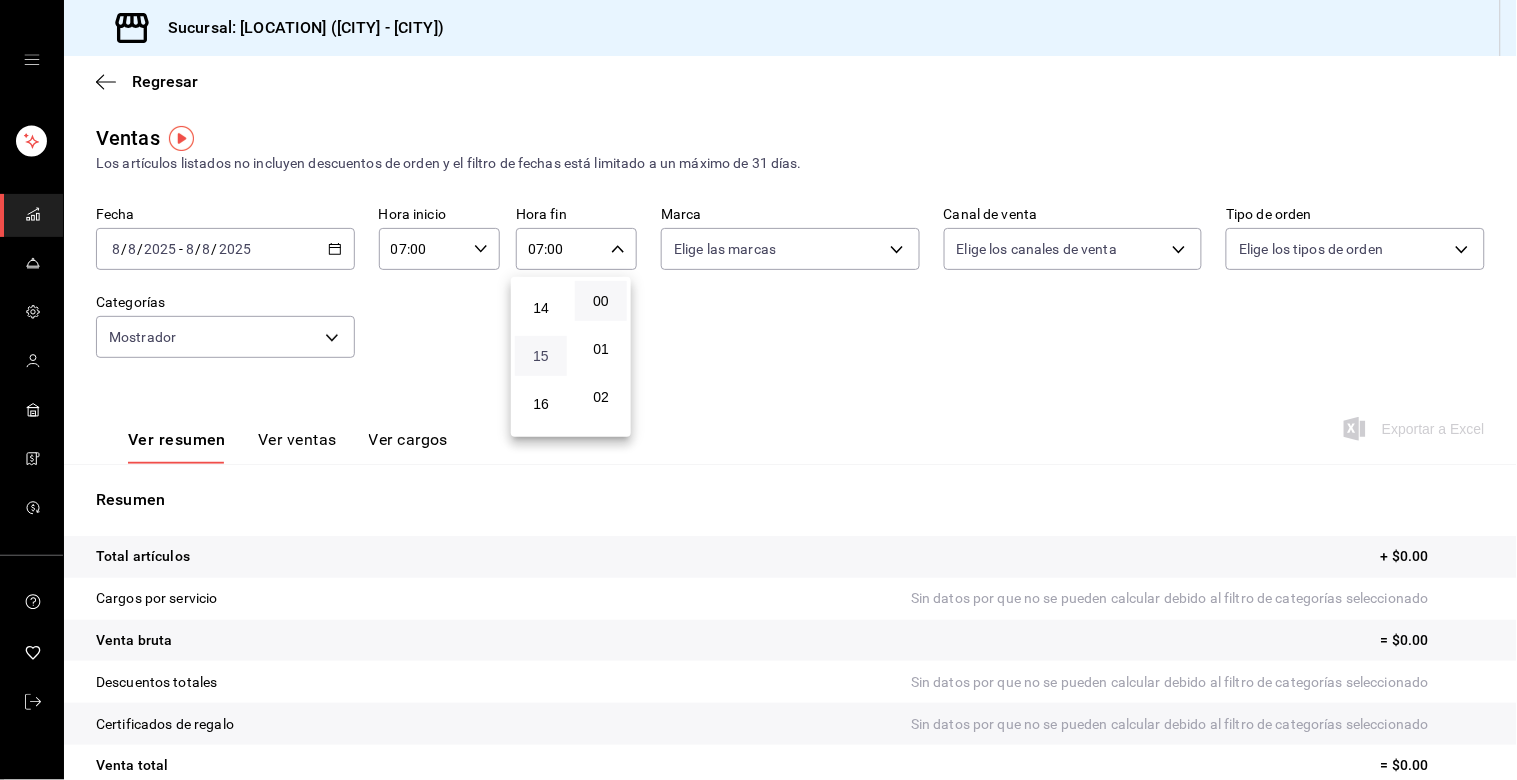 click on "15" at bounding box center [541, 356] 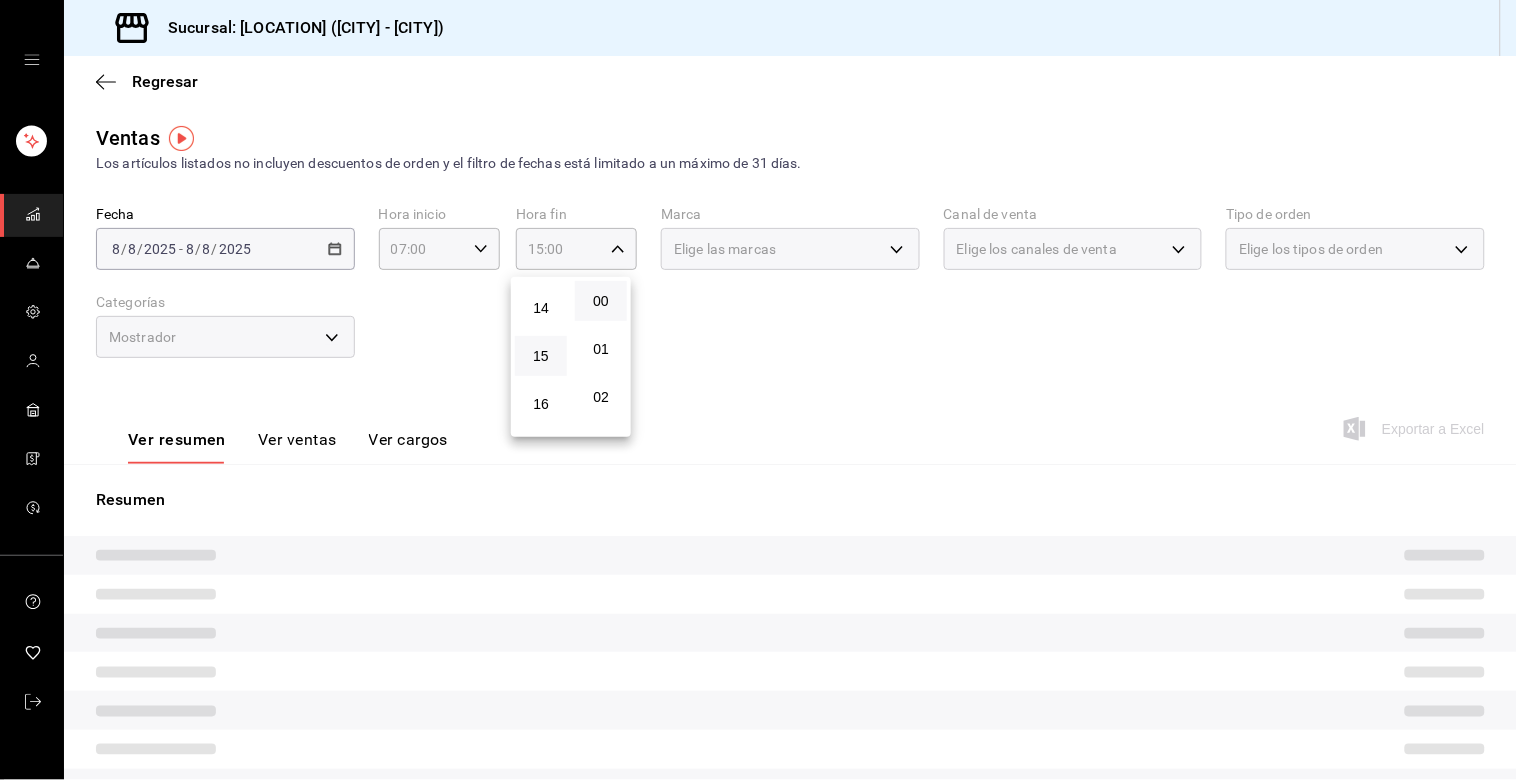 click at bounding box center (758, 390) 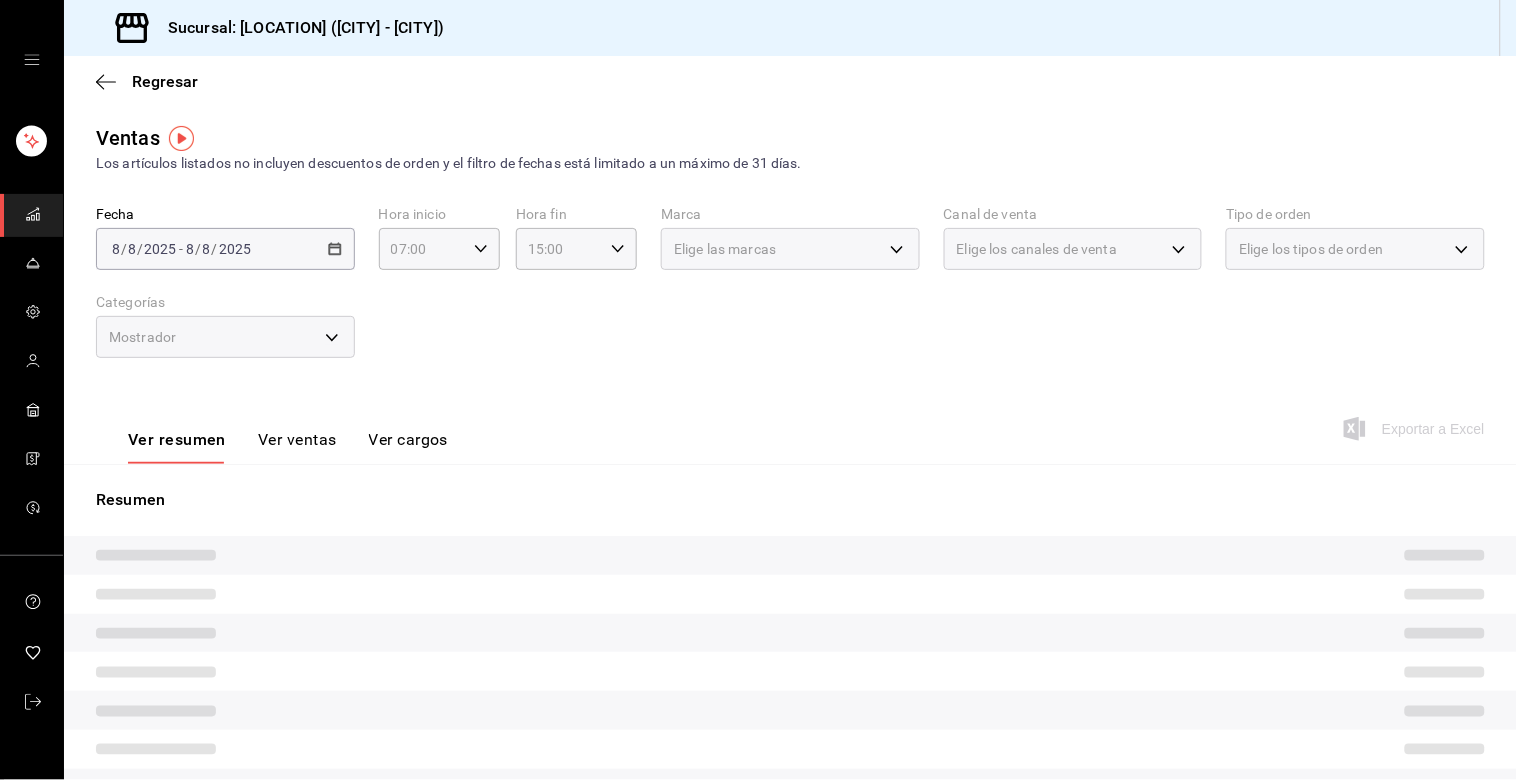 click on "Ver ventas" at bounding box center [297, 447] 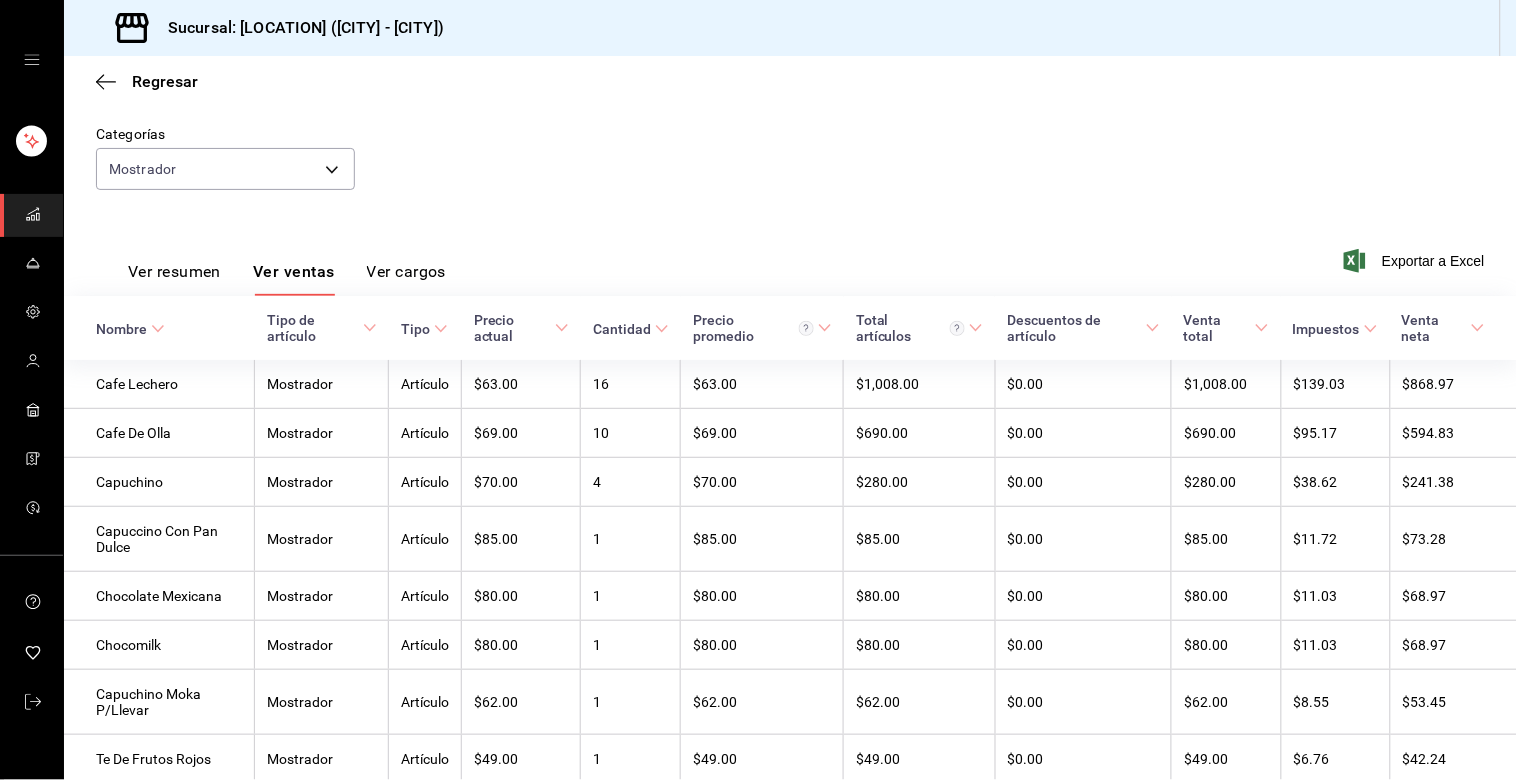 scroll, scrollTop: 0, scrollLeft: 0, axis: both 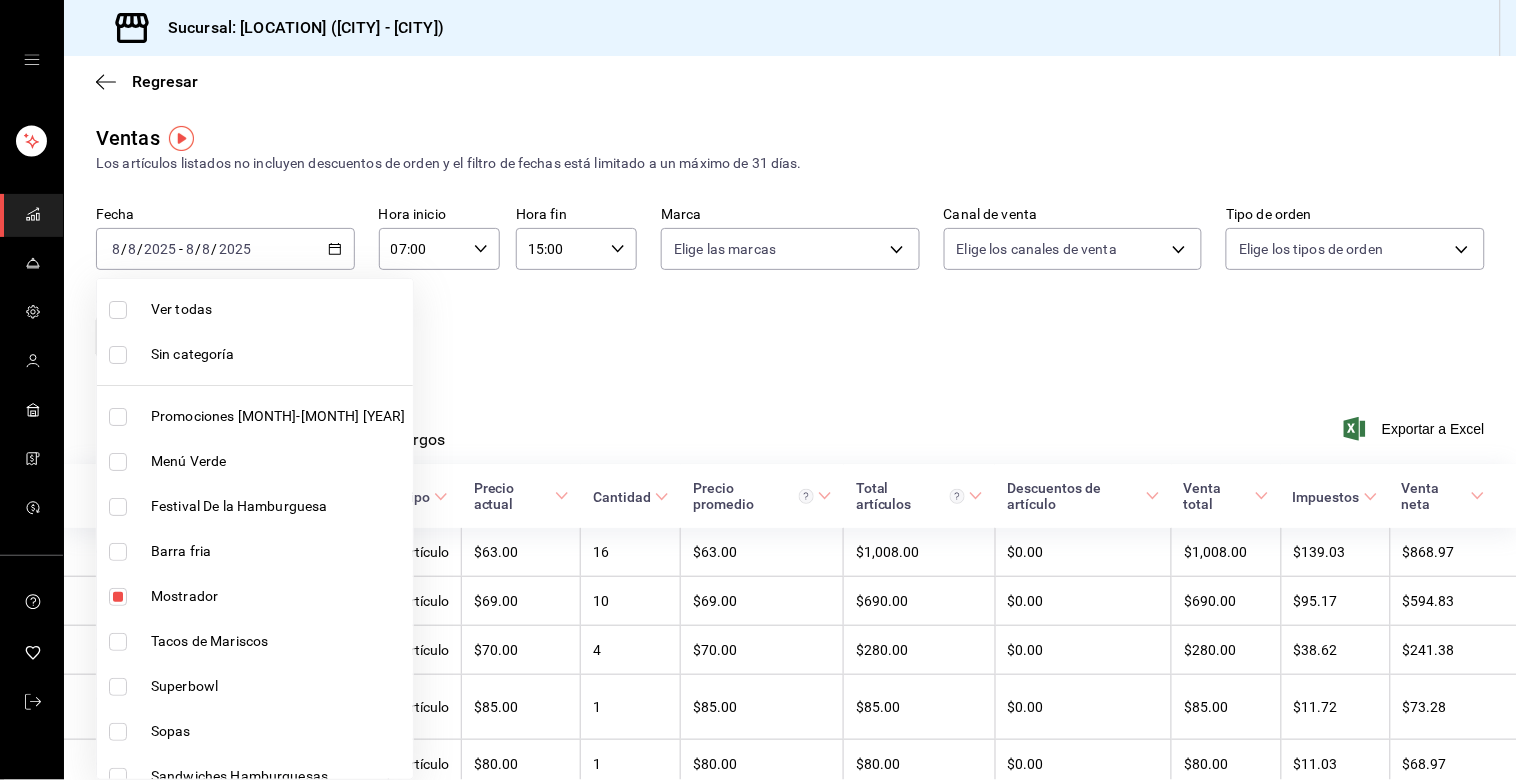 click on "Sucursal: [LOCATION] ([CITY] - [CITY]) Regresar Ventas Los artículos listados no incluyen descuentos de orden y el filtro de fechas está limitado a un máximo de 31 días. Fecha [DATE] [DATE] - [DATE] [DATE] Hora inicio [TIME] Hora inicio Hora fin [TIME] Hora fin Marca Elige las marcas Canal de venta Elige los canales de venta Tipo de orden Elige los tipos de orden Categorías Mostrador [UUID] Ver resumen Ver ventas Ver cargos Exportar a Excel Nombre Tipo de artículo Tipo Precio actual Cantidad Precio promedio   Total artículos   Descuentos de artículo Venta total Impuestos Venta neta Cafe Lechero Mostrador Artículo $[PRICE] [QUANTITY] $[PRICE] $[PRICE] $[PRICE] $[PRICE] $[PRICE] $[PRICE] $[PRICE] Cafe De Olla Mostrador Artículo $[PRICE] [QUANTITY] $[PRICE] $[PRICE] $[PRICE] $[PRICE] $[PRICE] $[PRICE] Capuchino Mostrador Artículo $[PRICE] [QUANTITY] $[PRICE] $[PRICE] $[PRICE] $[PRICE] $[PRICE] $[PRICE] Capuccino Con Pan Dulce Mostrador Artículo $[PRICE] [QUANTITY] $[PRICE] $[PRICE] $[PRICE] $[PRICE] $[PRICE] $[PRICE] Chocolate Mexicana Mostrador [QUANTITY]" at bounding box center (758, 390) 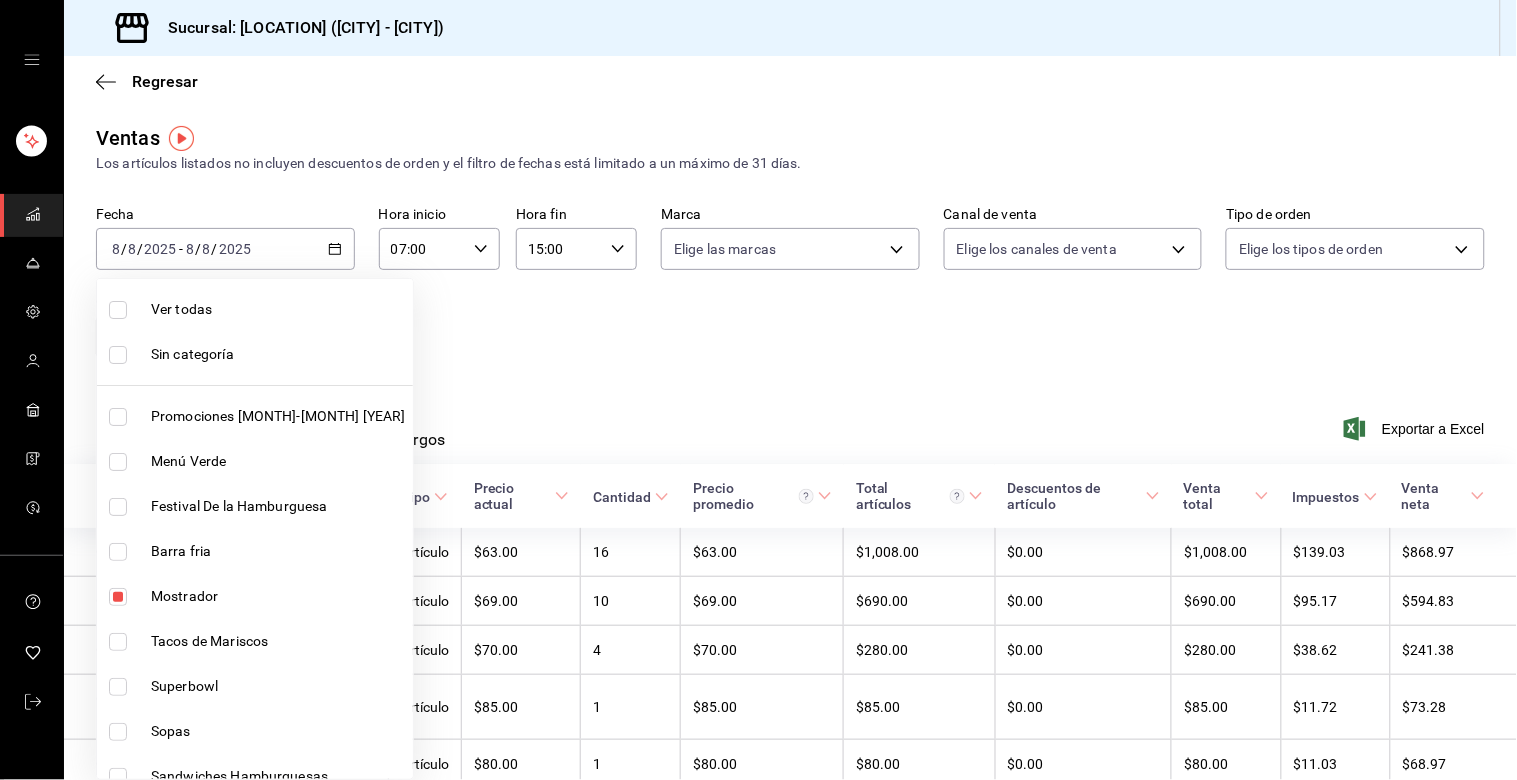 click on "Mostrador" at bounding box center (255, 596) 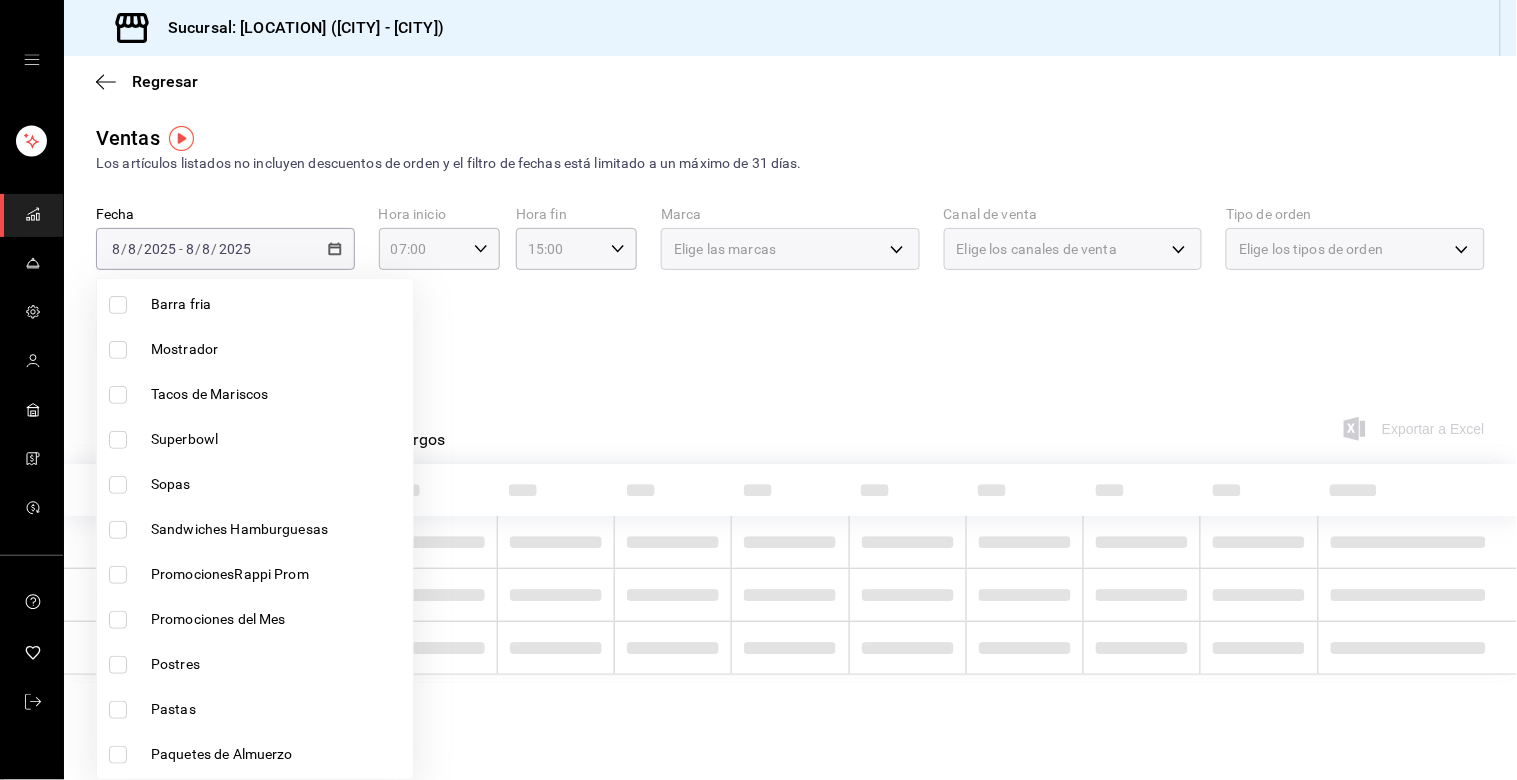 scroll, scrollTop: 333, scrollLeft: 0, axis: vertical 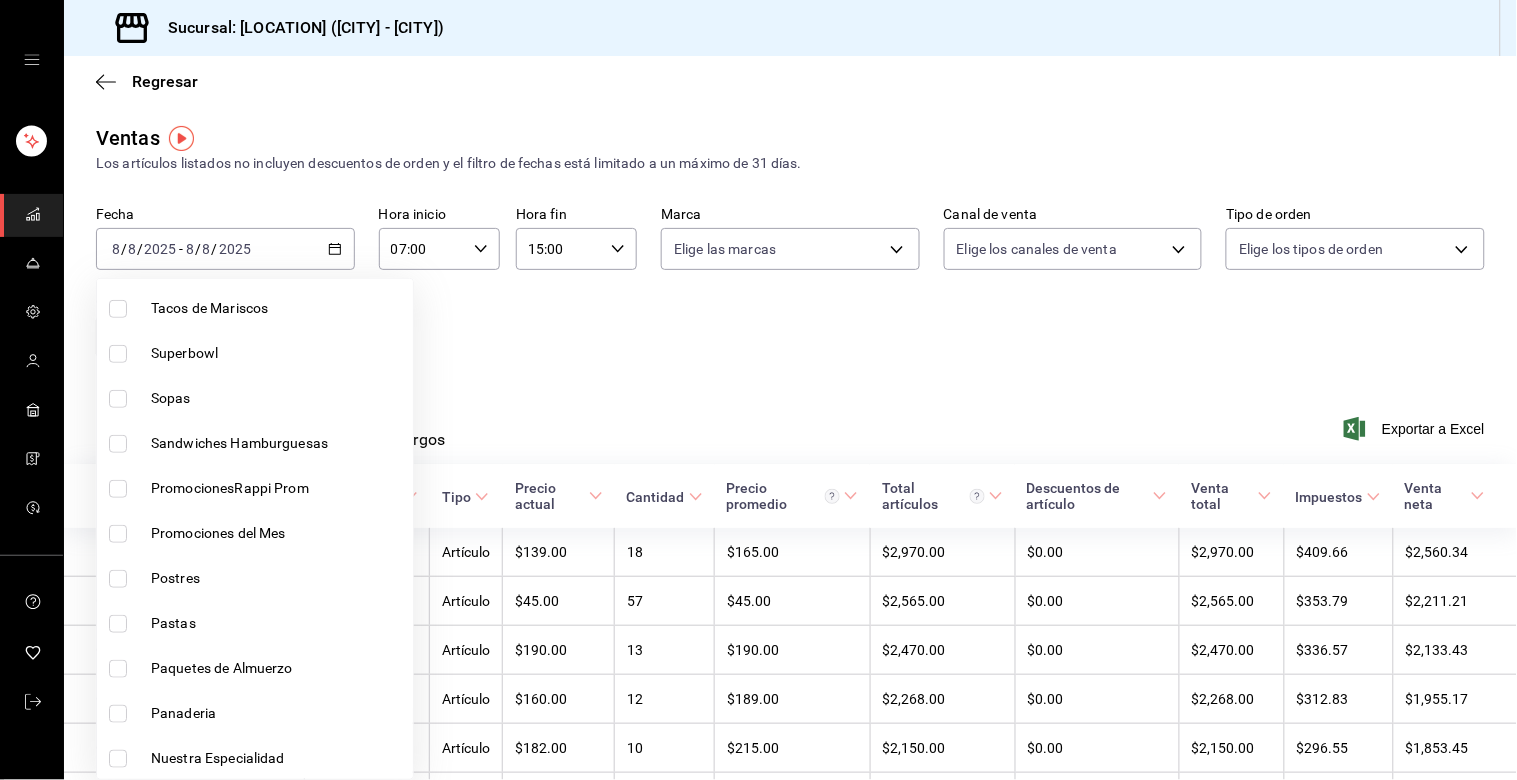 click on "Pastas" at bounding box center (255, 623) 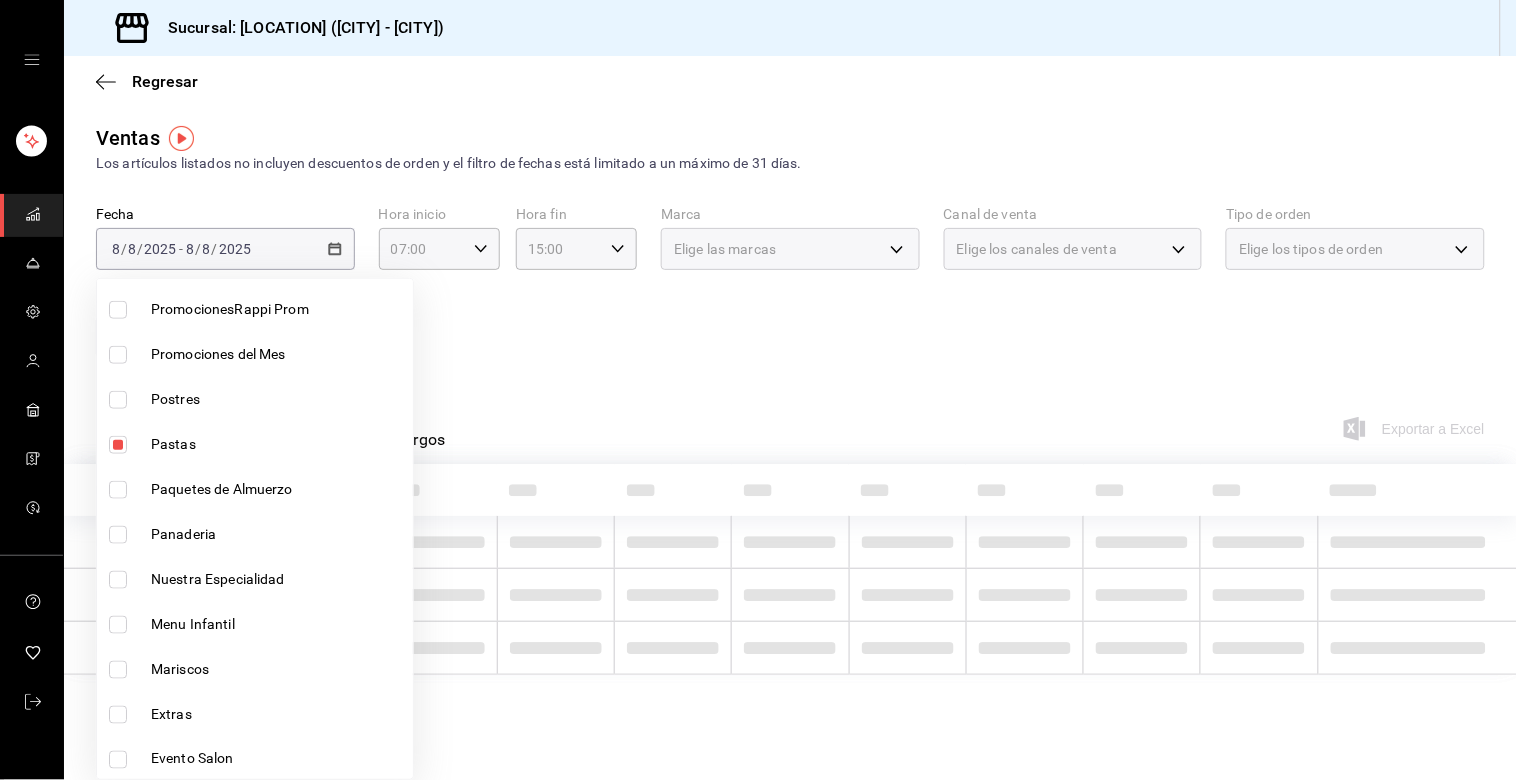 scroll, scrollTop: 555, scrollLeft: 0, axis: vertical 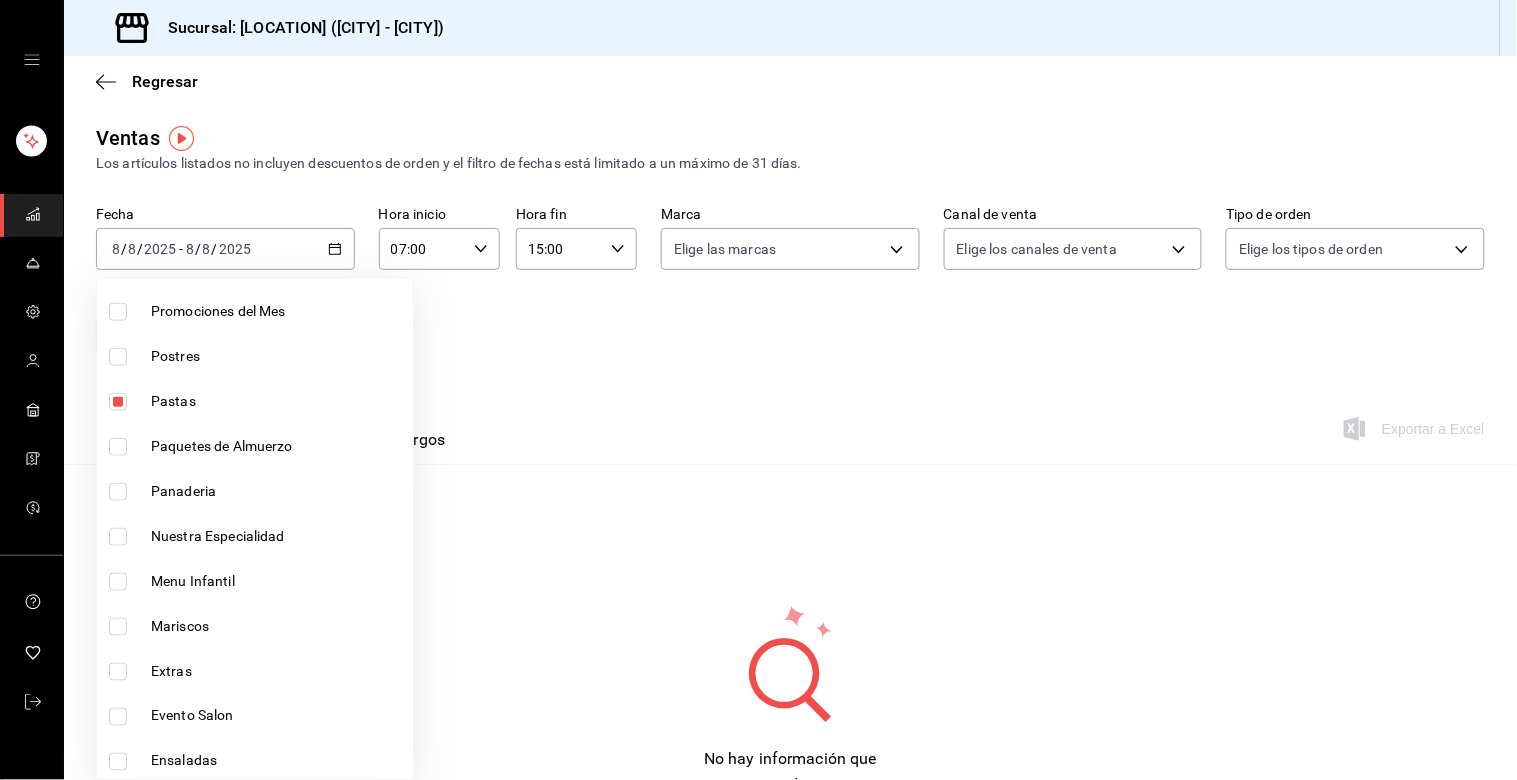 click at bounding box center (118, 357) 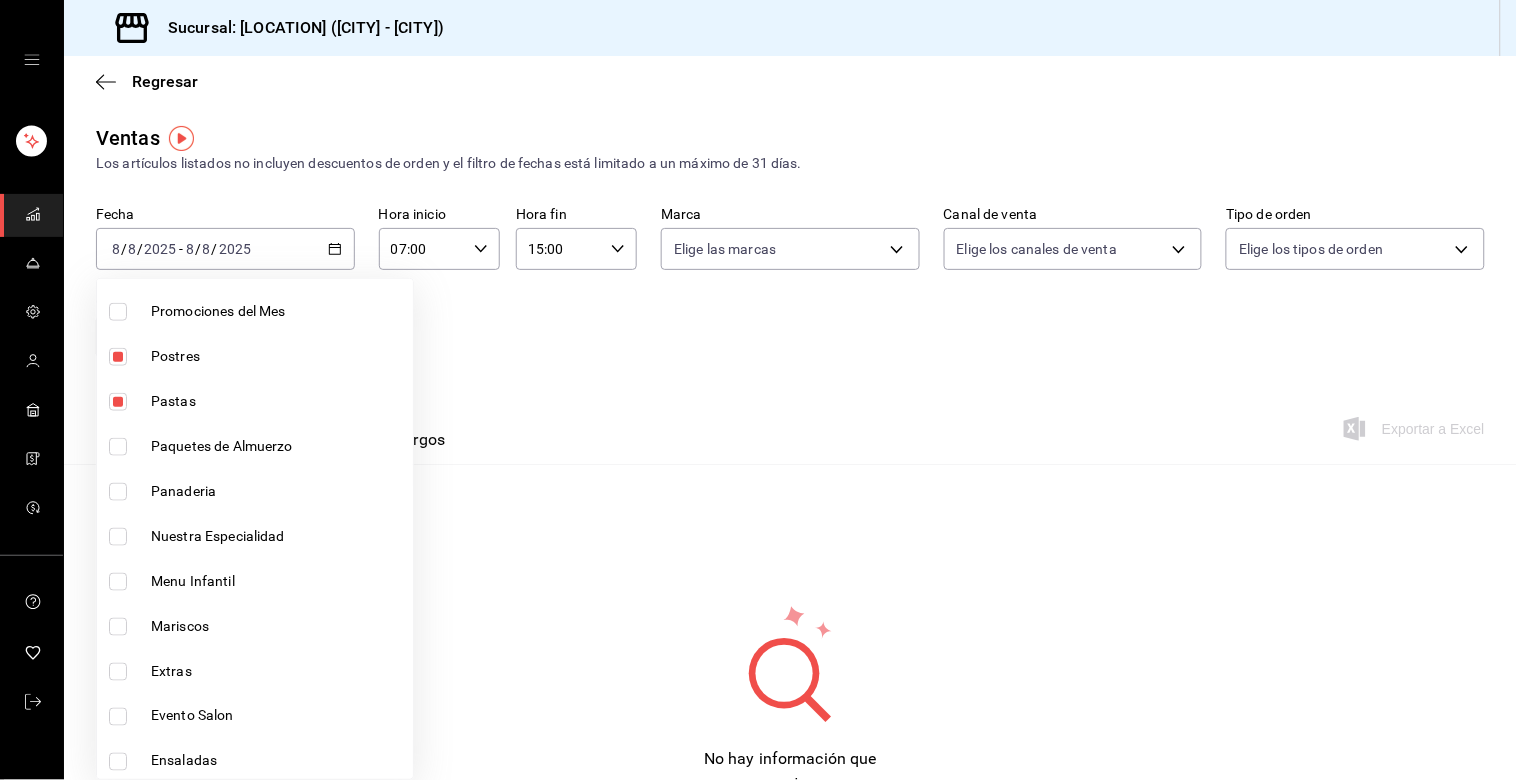 click at bounding box center [118, 402] 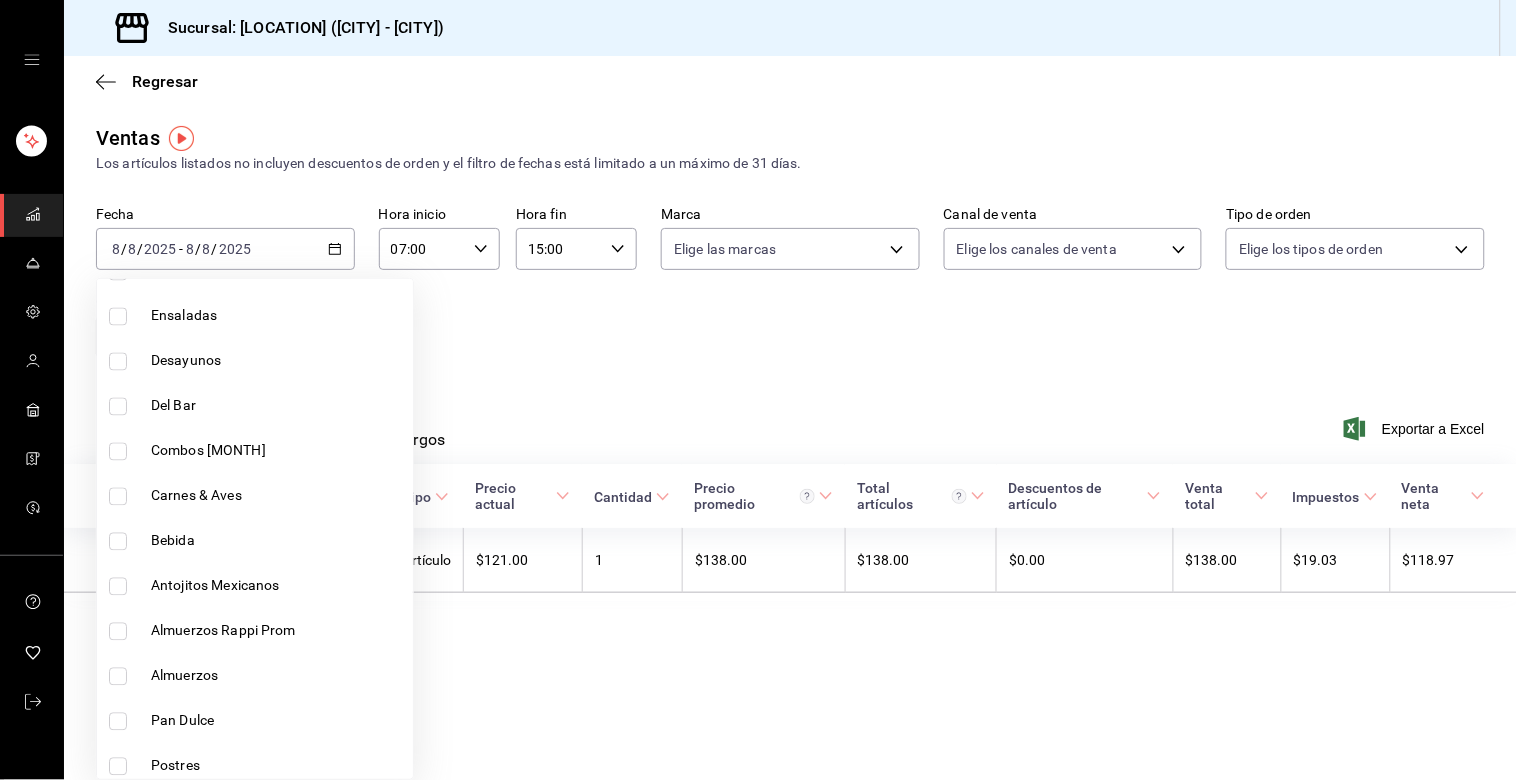 scroll, scrollTop: 1111, scrollLeft: 0, axis: vertical 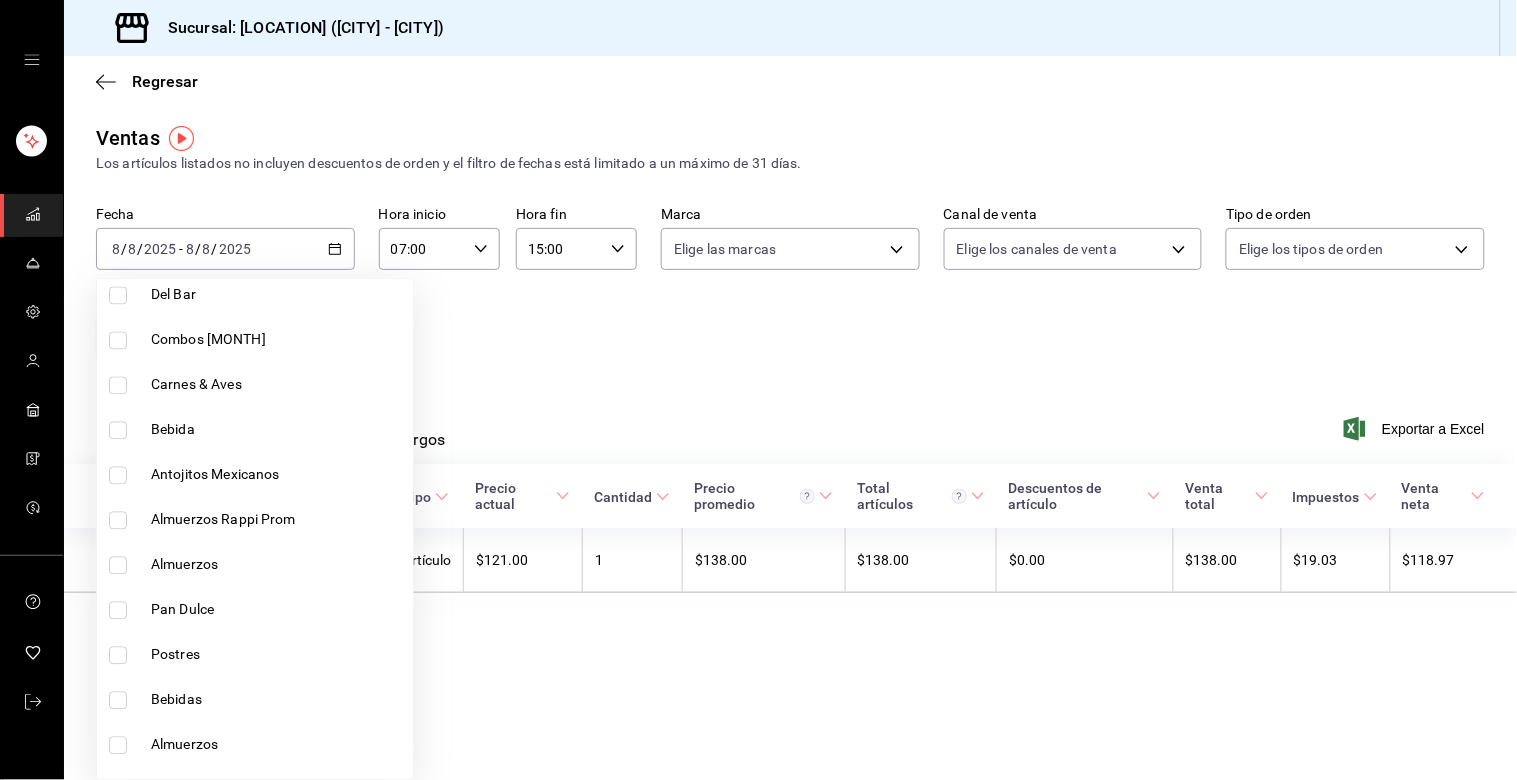 click on "Pan Dulce" at bounding box center (255, 610) 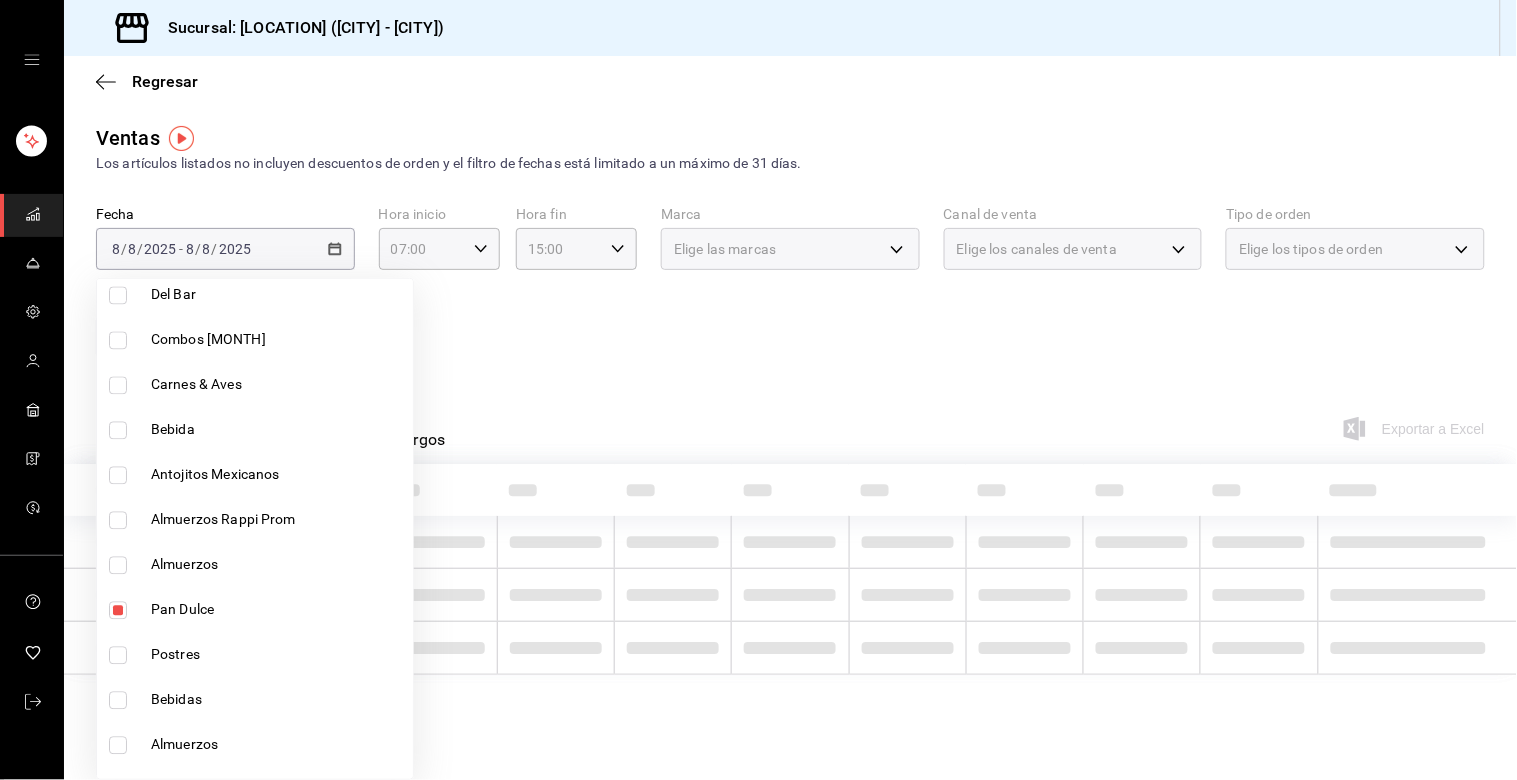 click on "Postres" at bounding box center (255, 655) 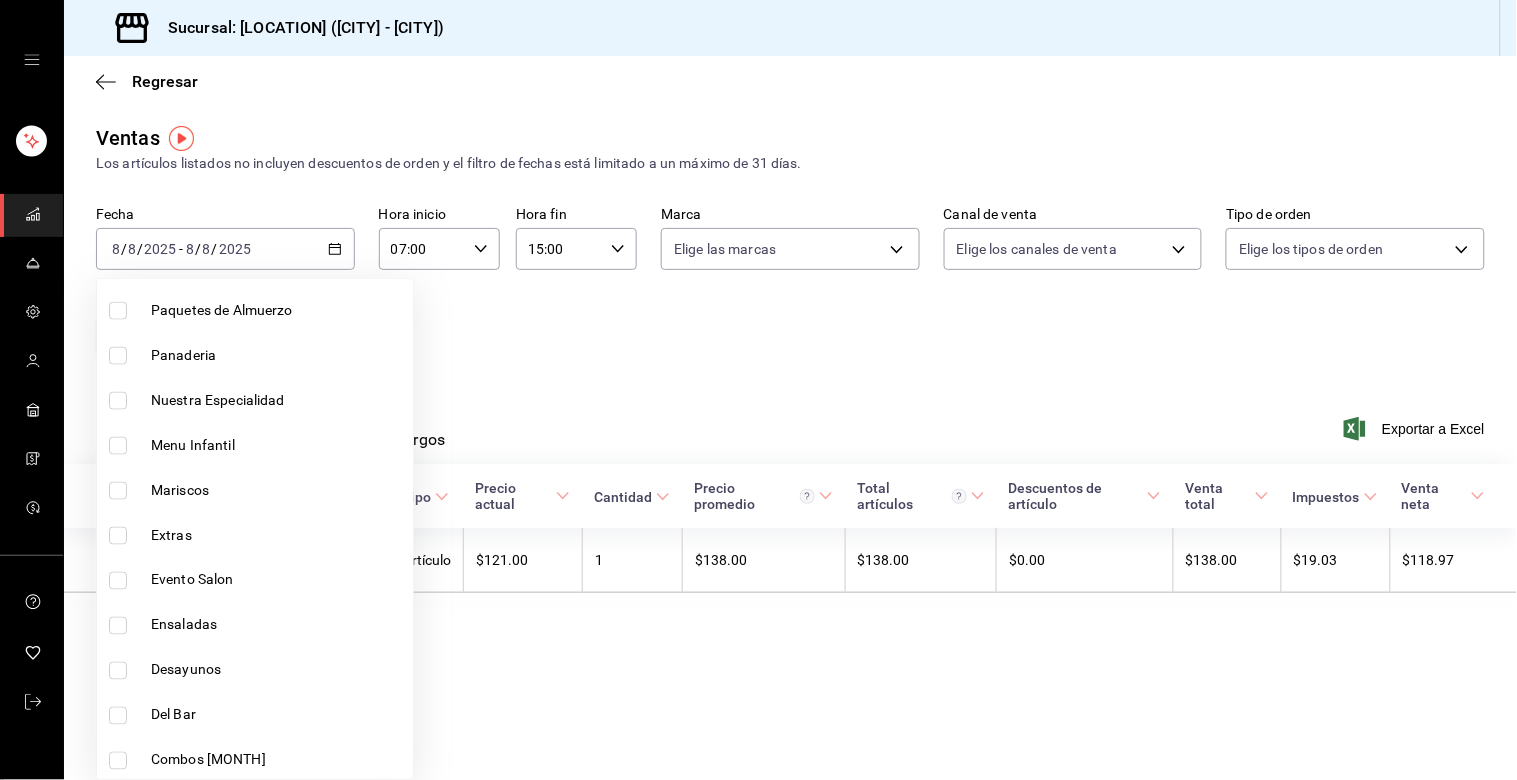 scroll, scrollTop: 666, scrollLeft: 0, axis: vertical 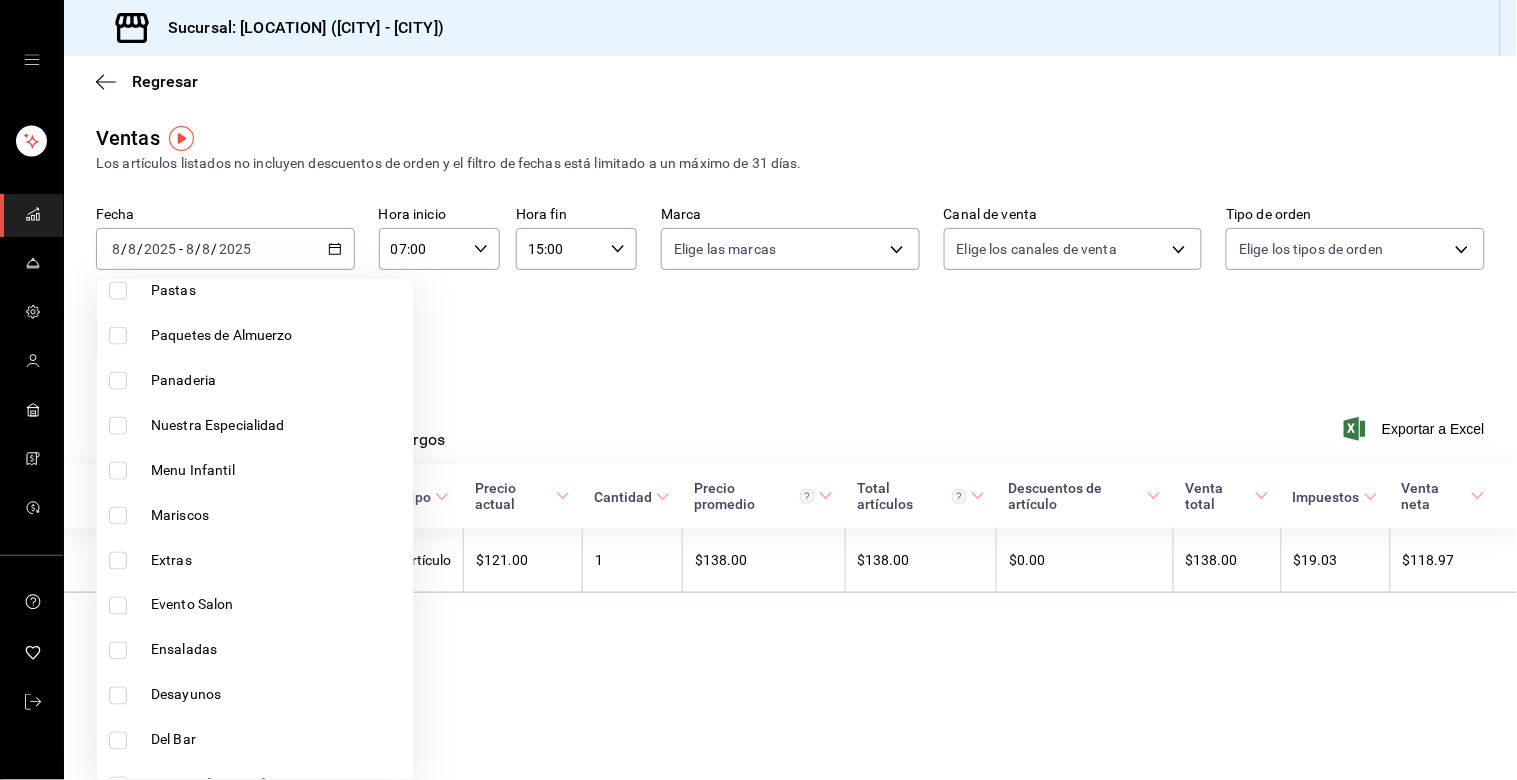 click on "Panaderia" at bounding box center (255, 380) 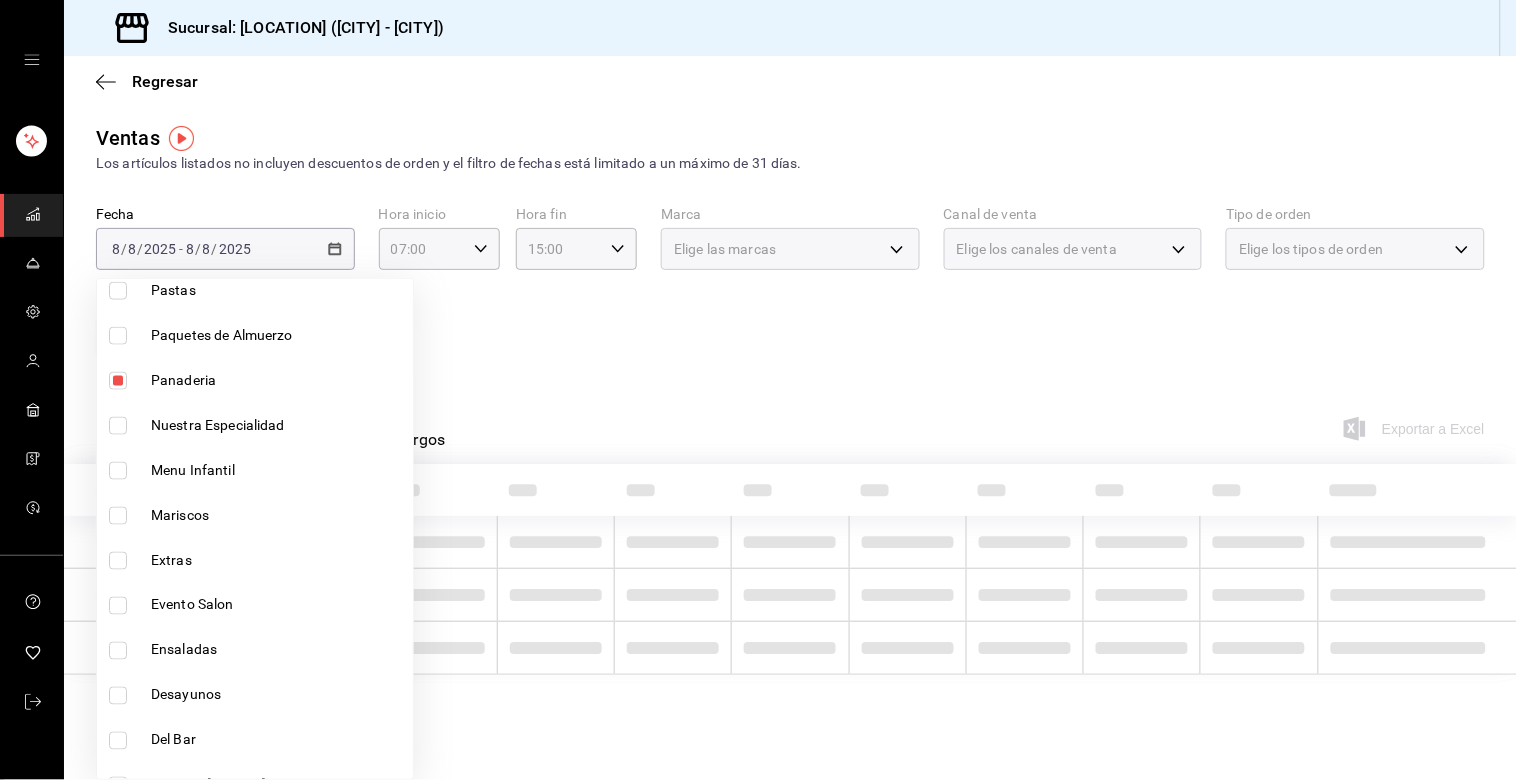 click at bounding box center [758, 390] 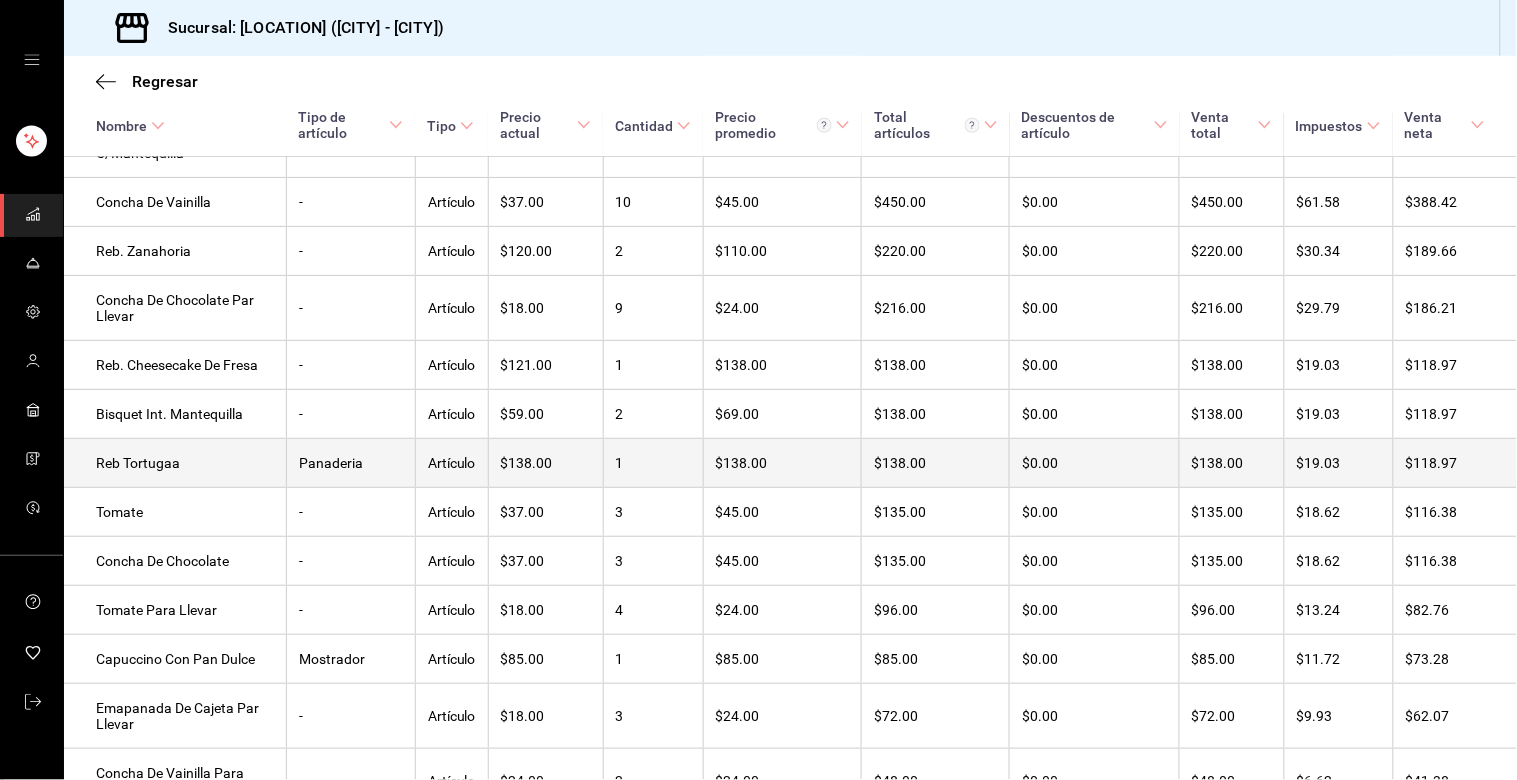 scroll, scrollTop: 420, scrollLeft: 0, axis: vertical 